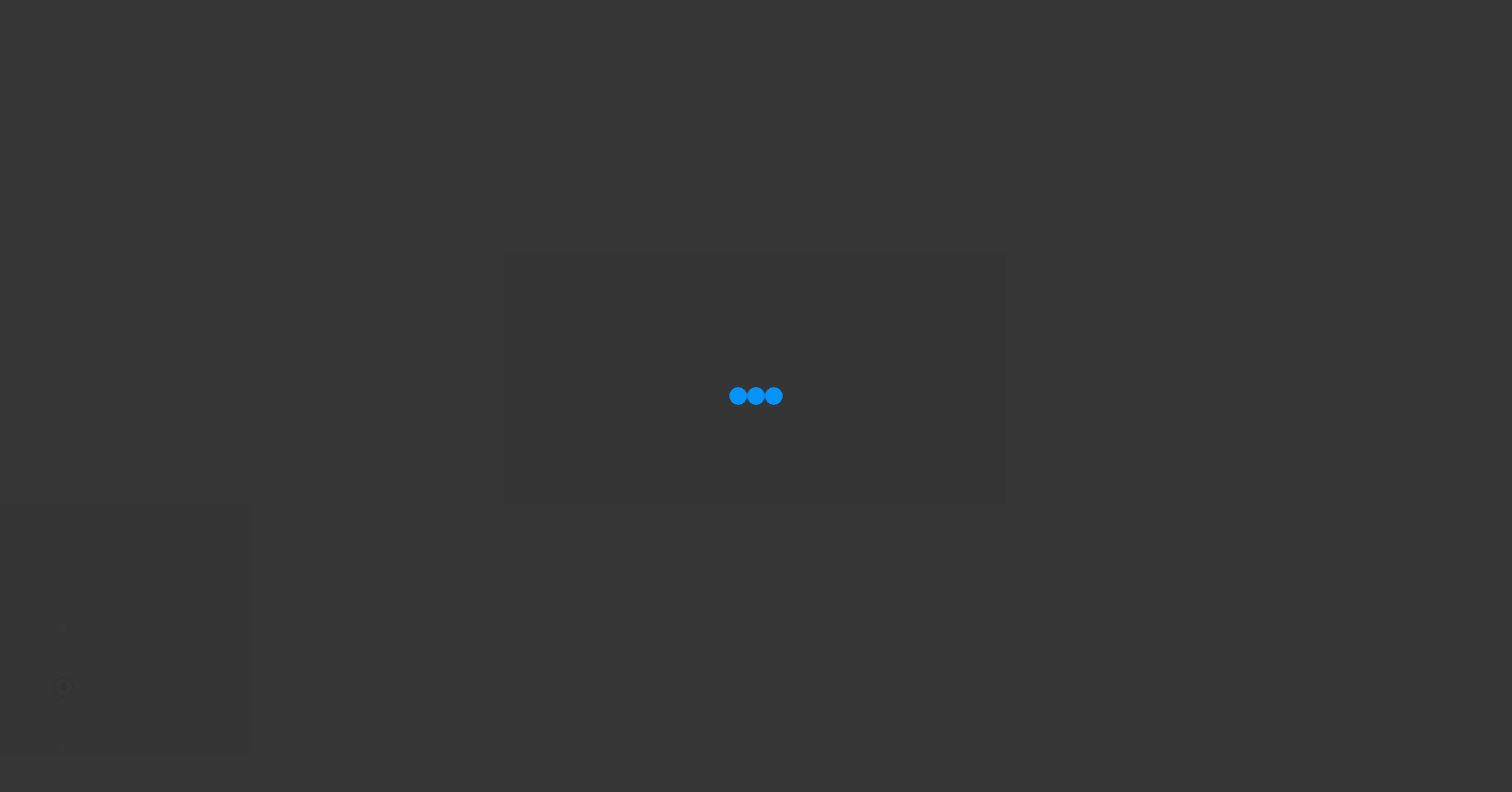 scroll, scrollTop: 0, scrollLeft: 0, axis: both 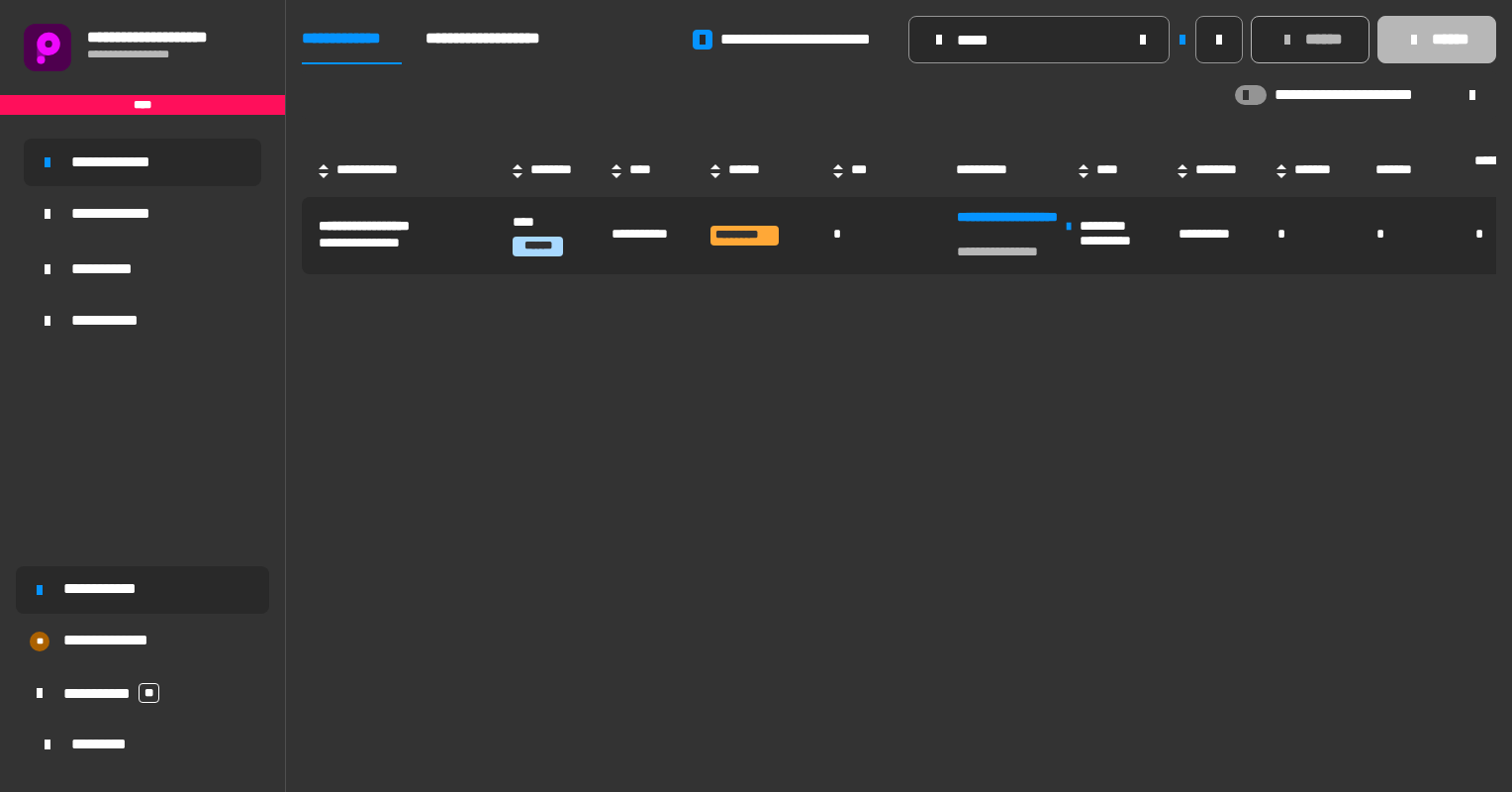 click on "**********" 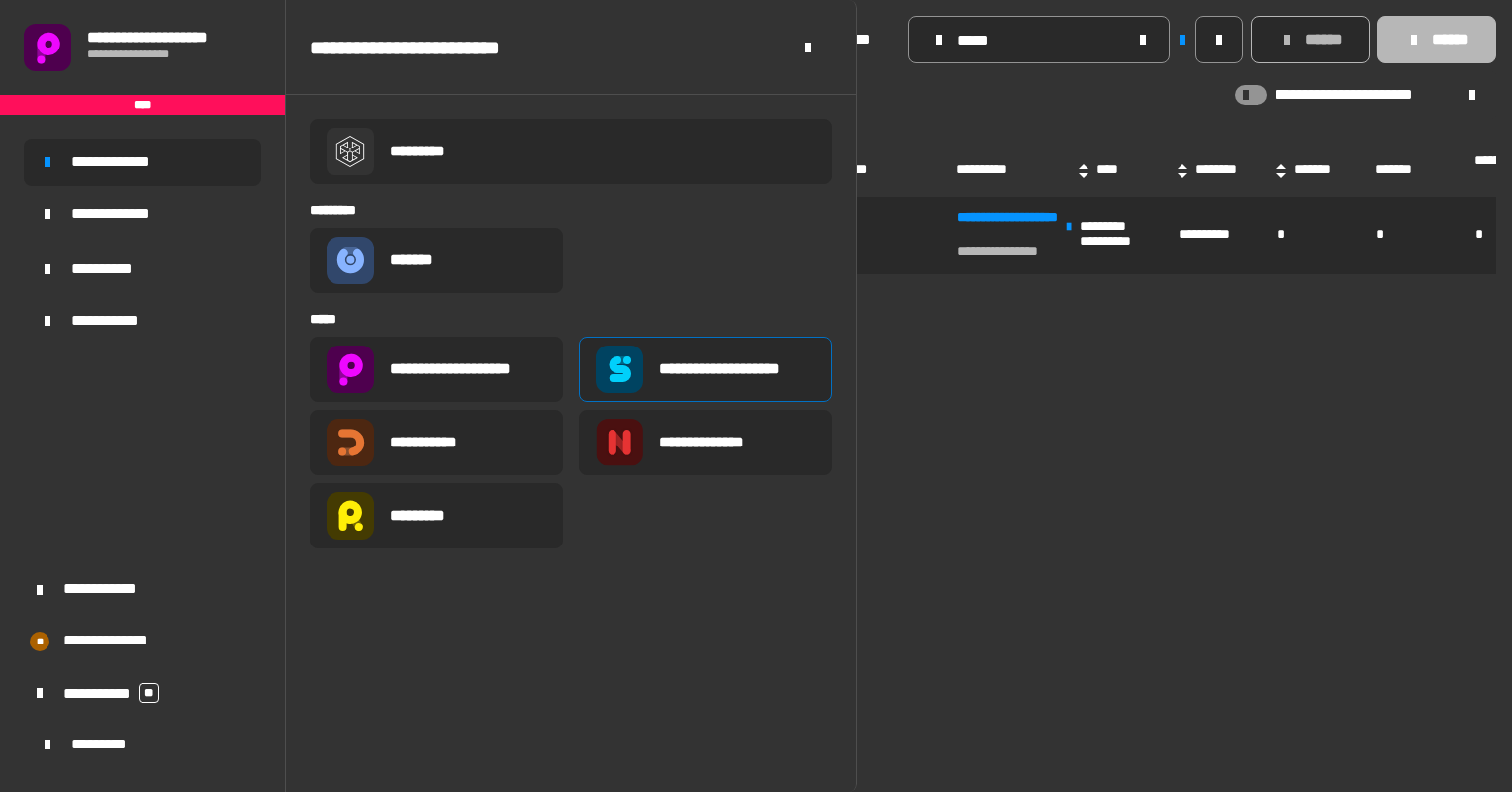 click on "**********" at bounding box center [706, 369] 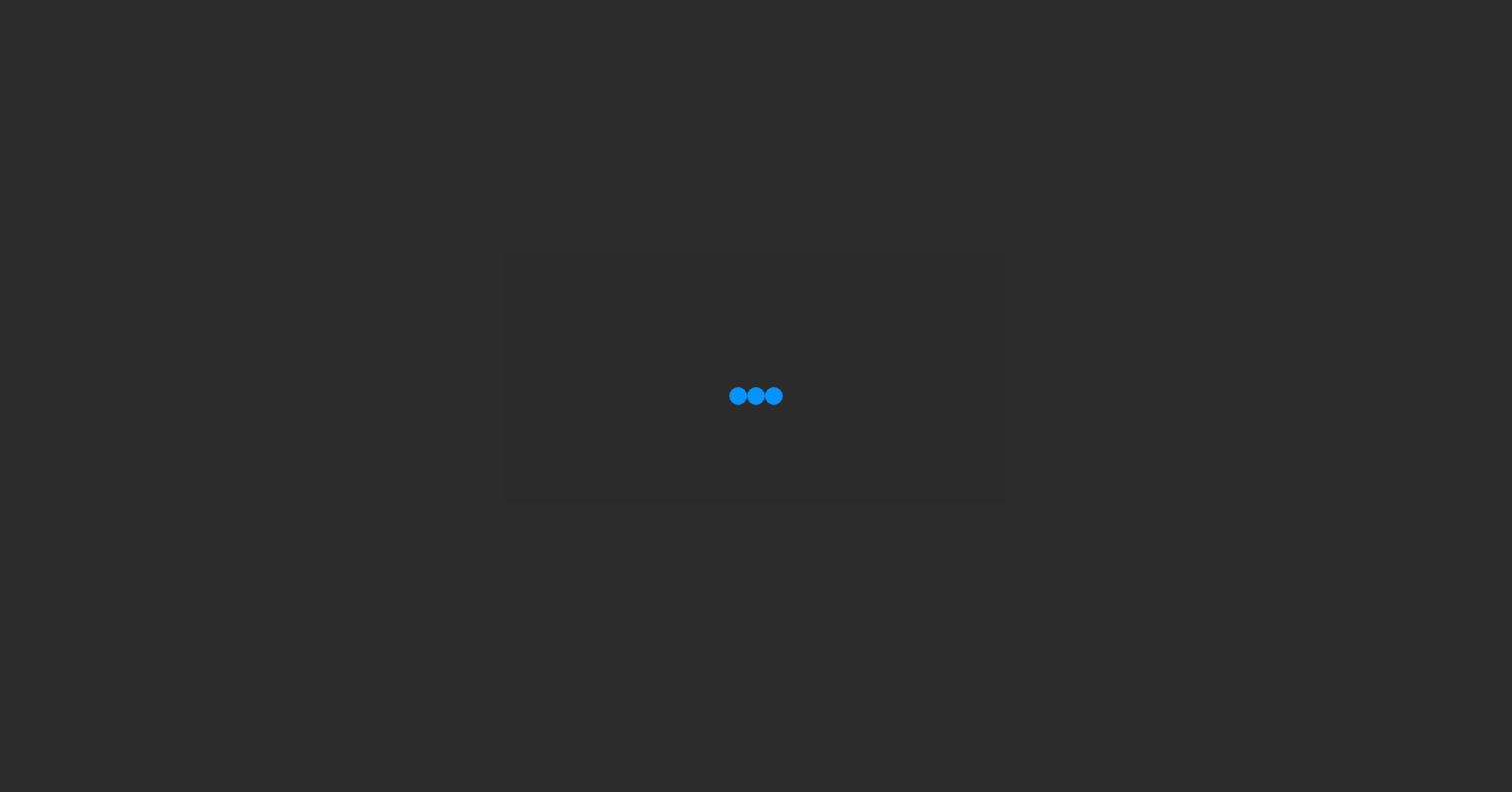 scroll, scrollTop: 0, scrollLeft: 0, axis: both 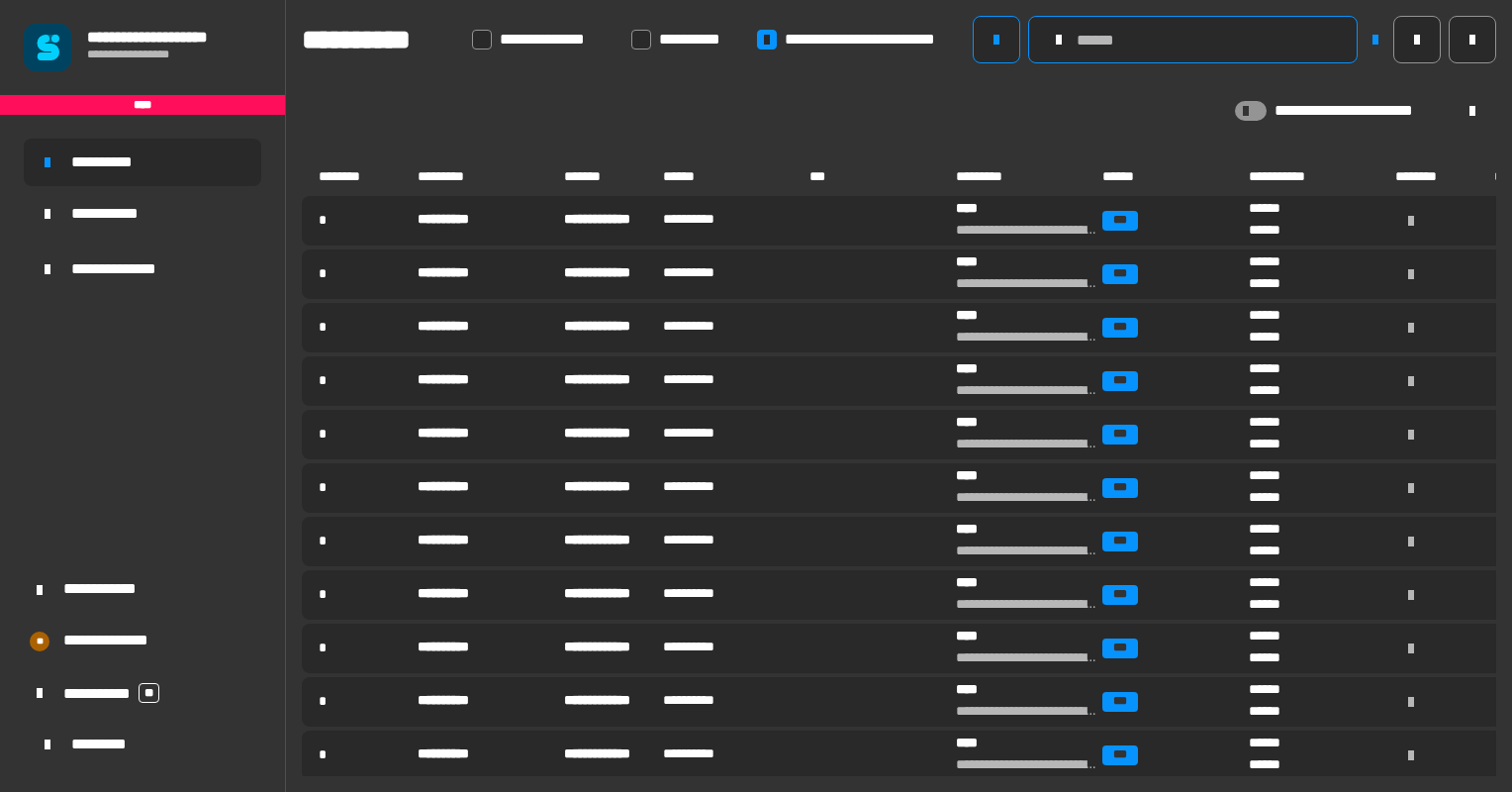 click 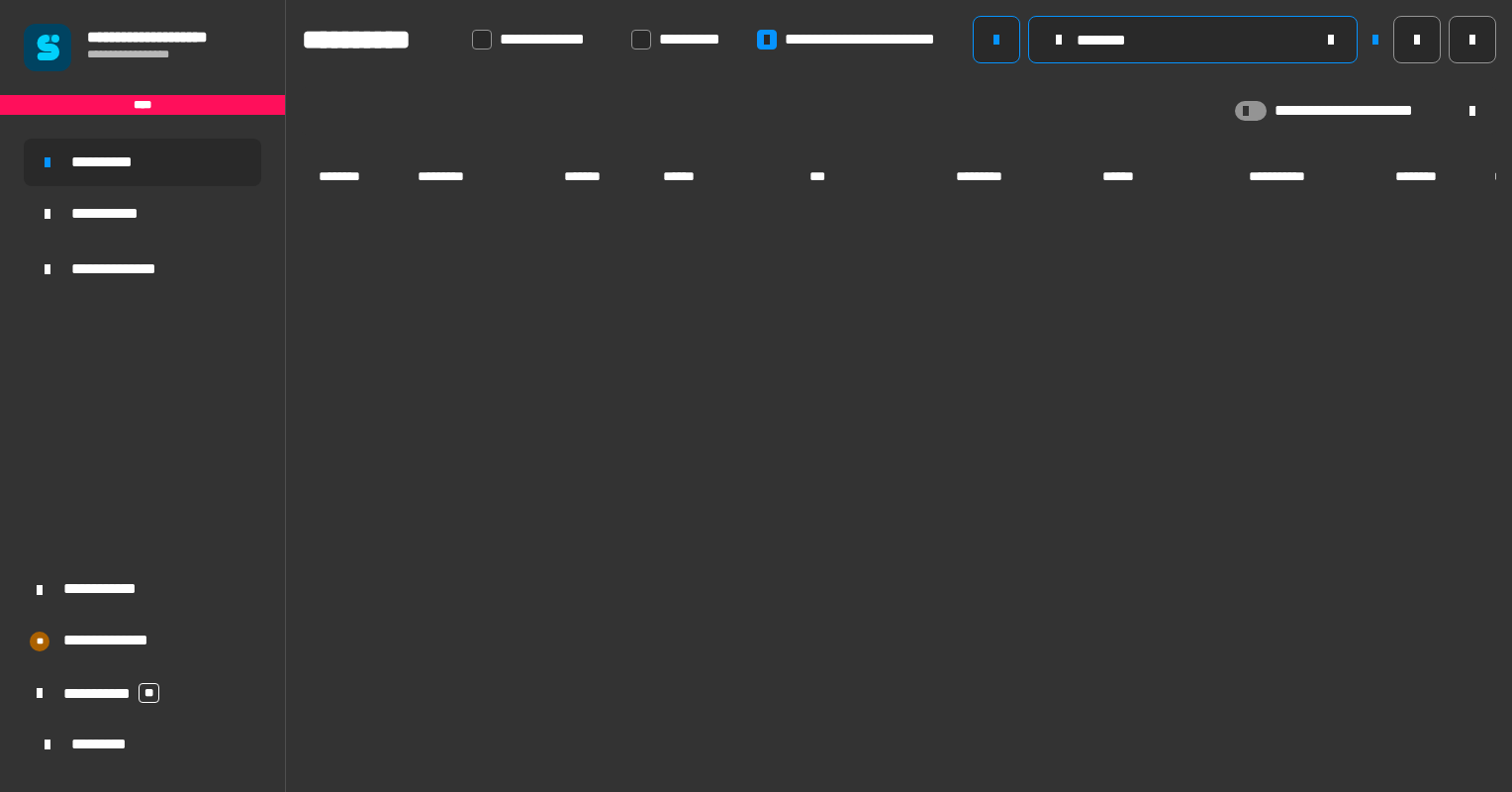 type on "********" 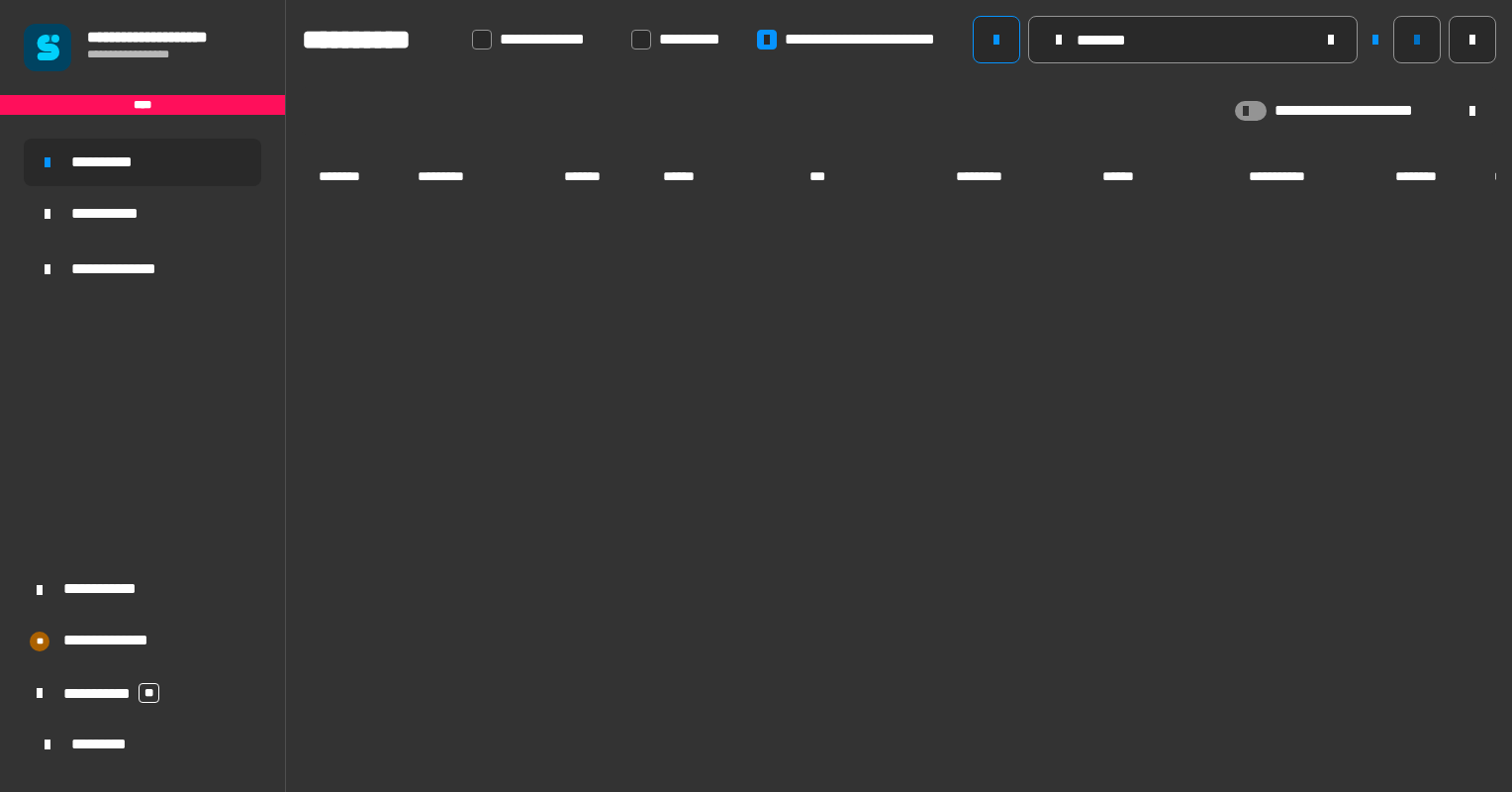 click 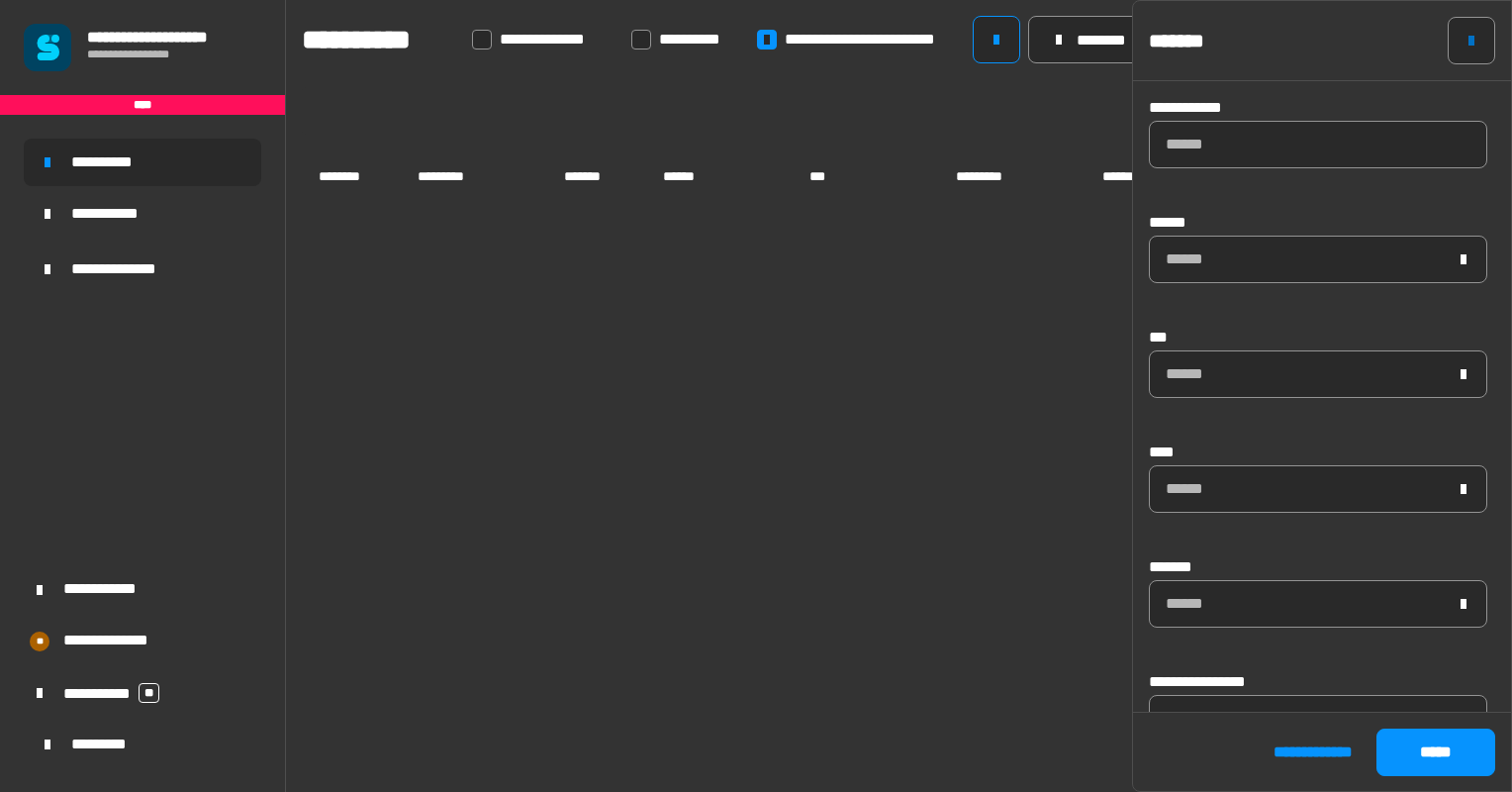 click 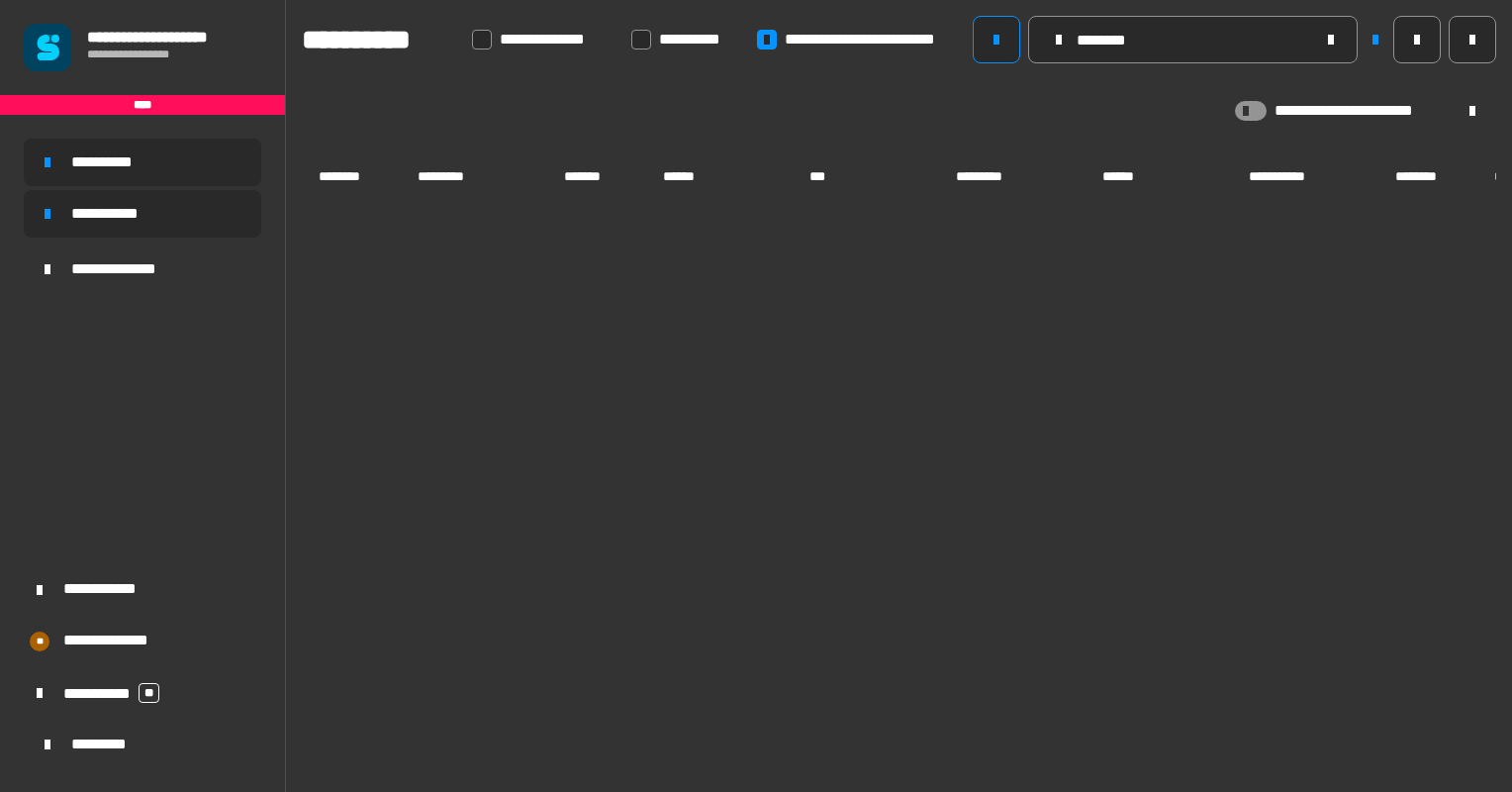 click on "**********" 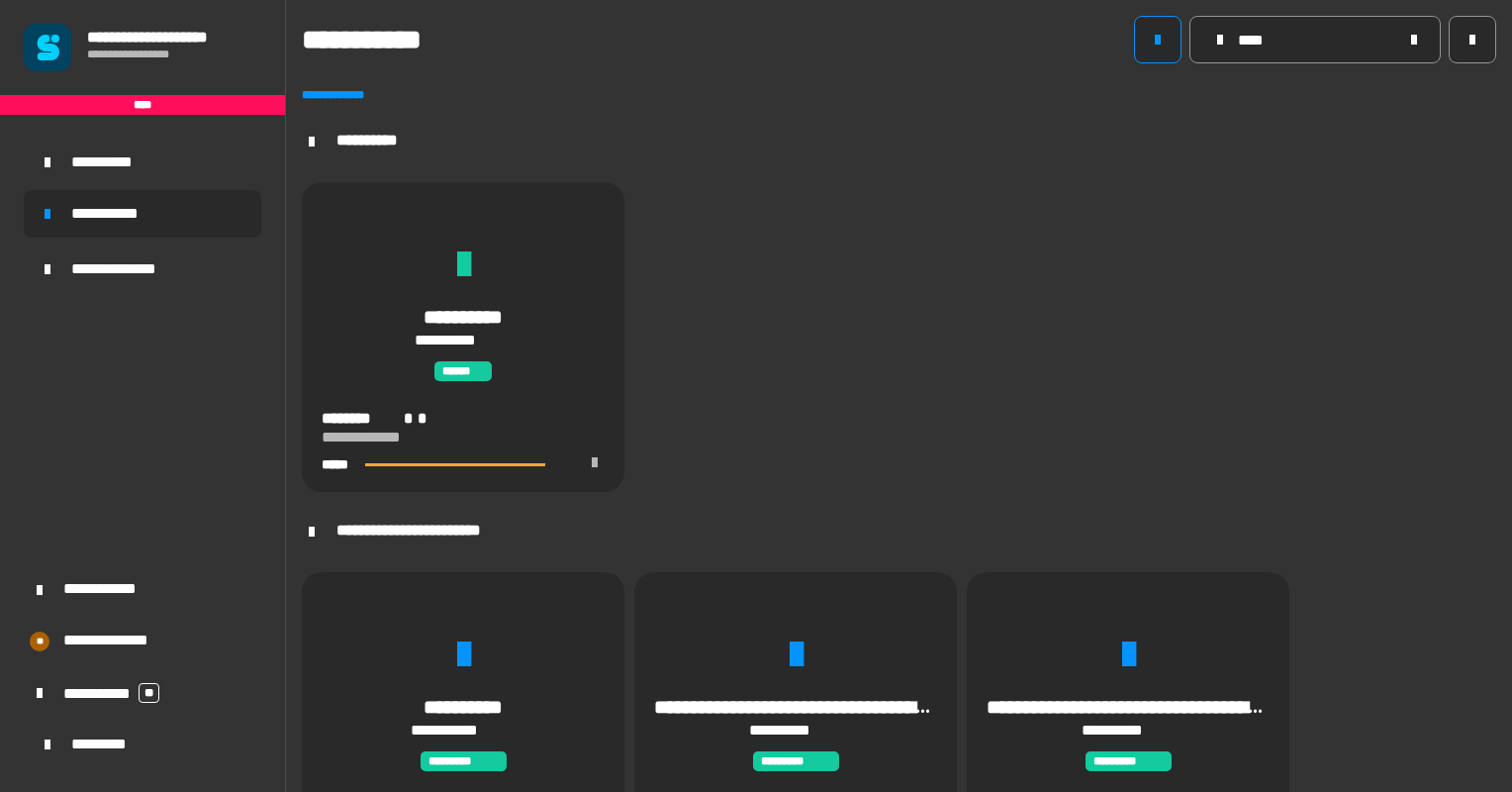scroll, scrollTop: 0, scrollLeft: 0, axis: both 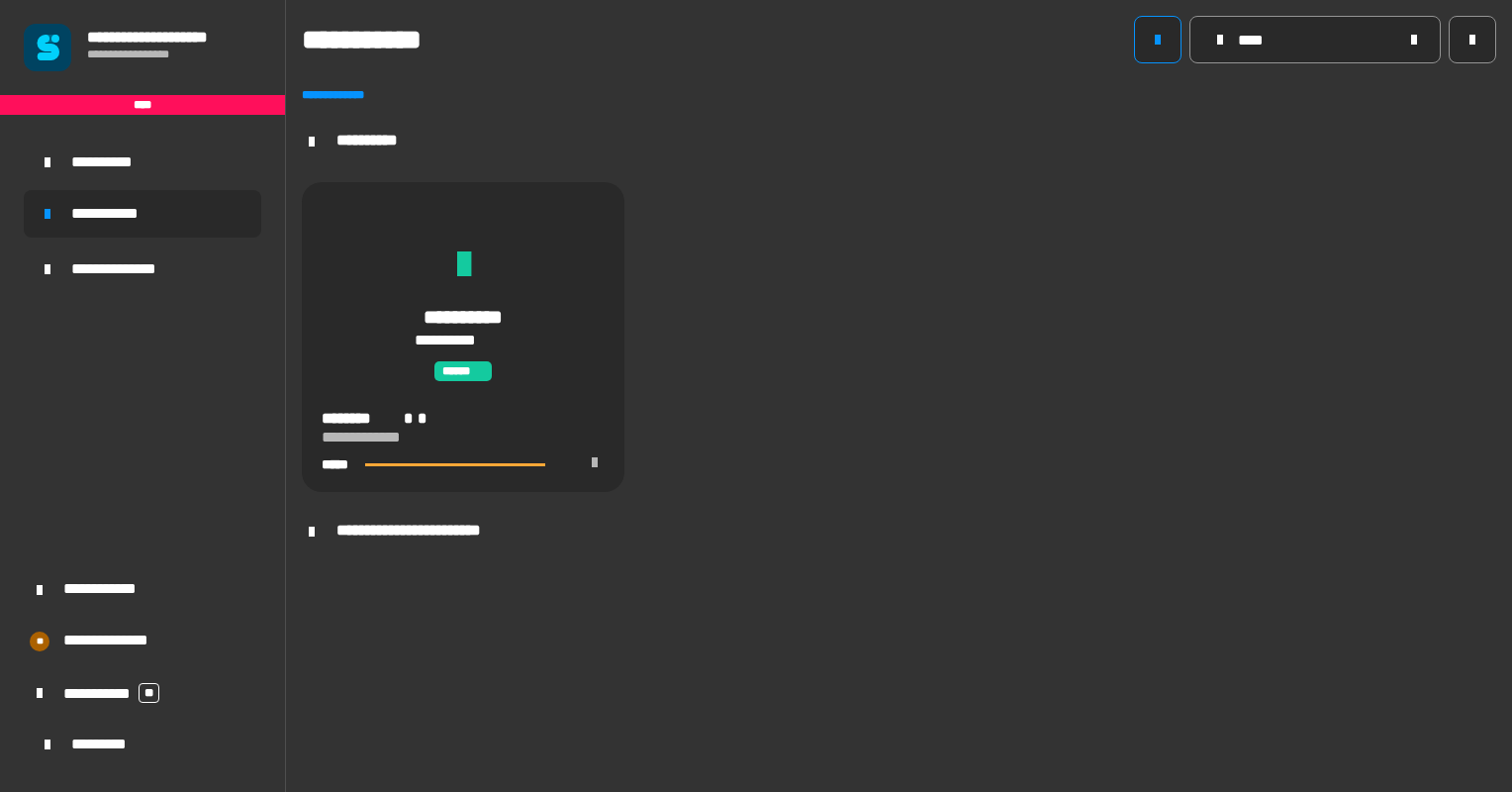 click on "**********" 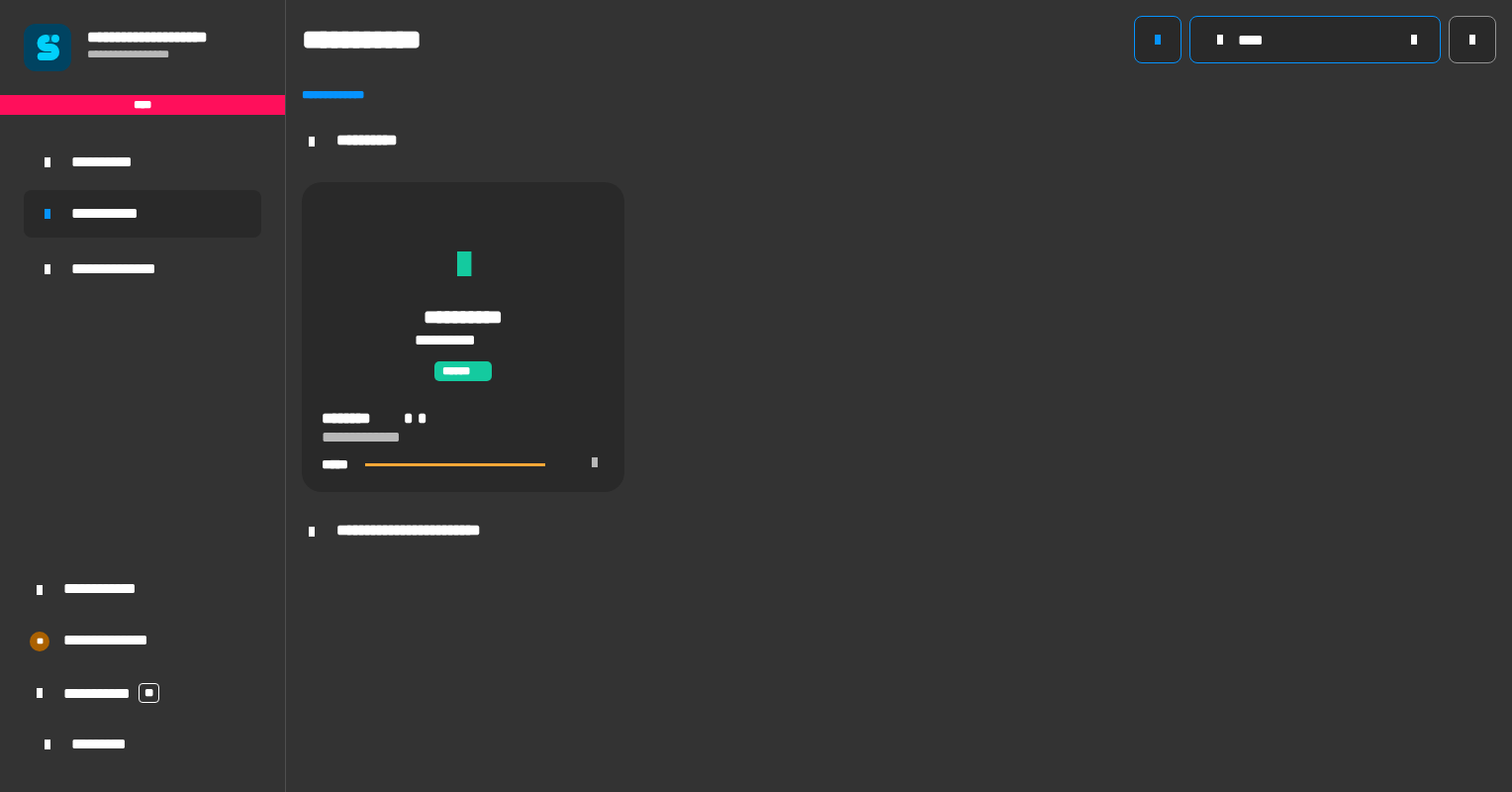 click 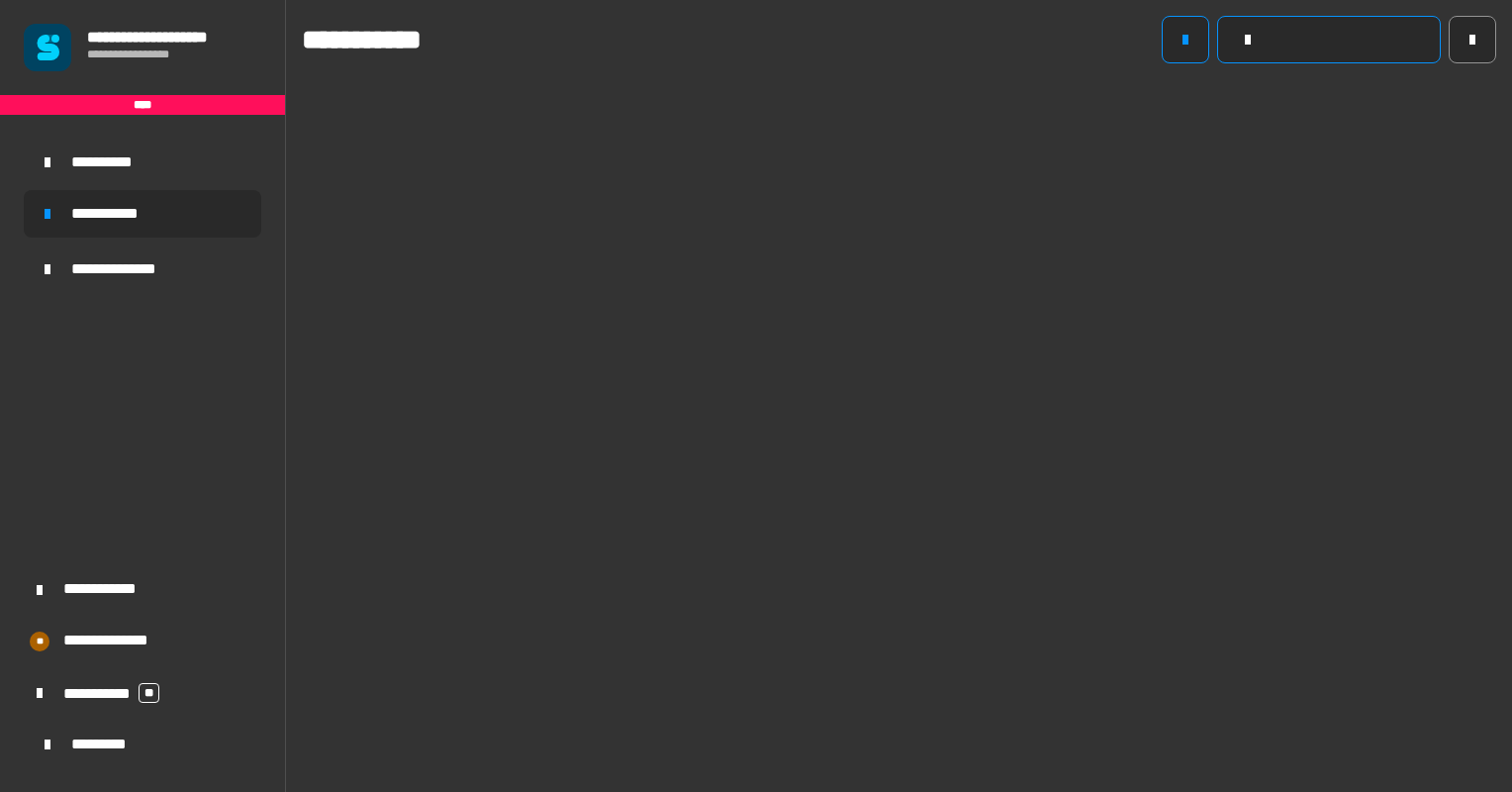click 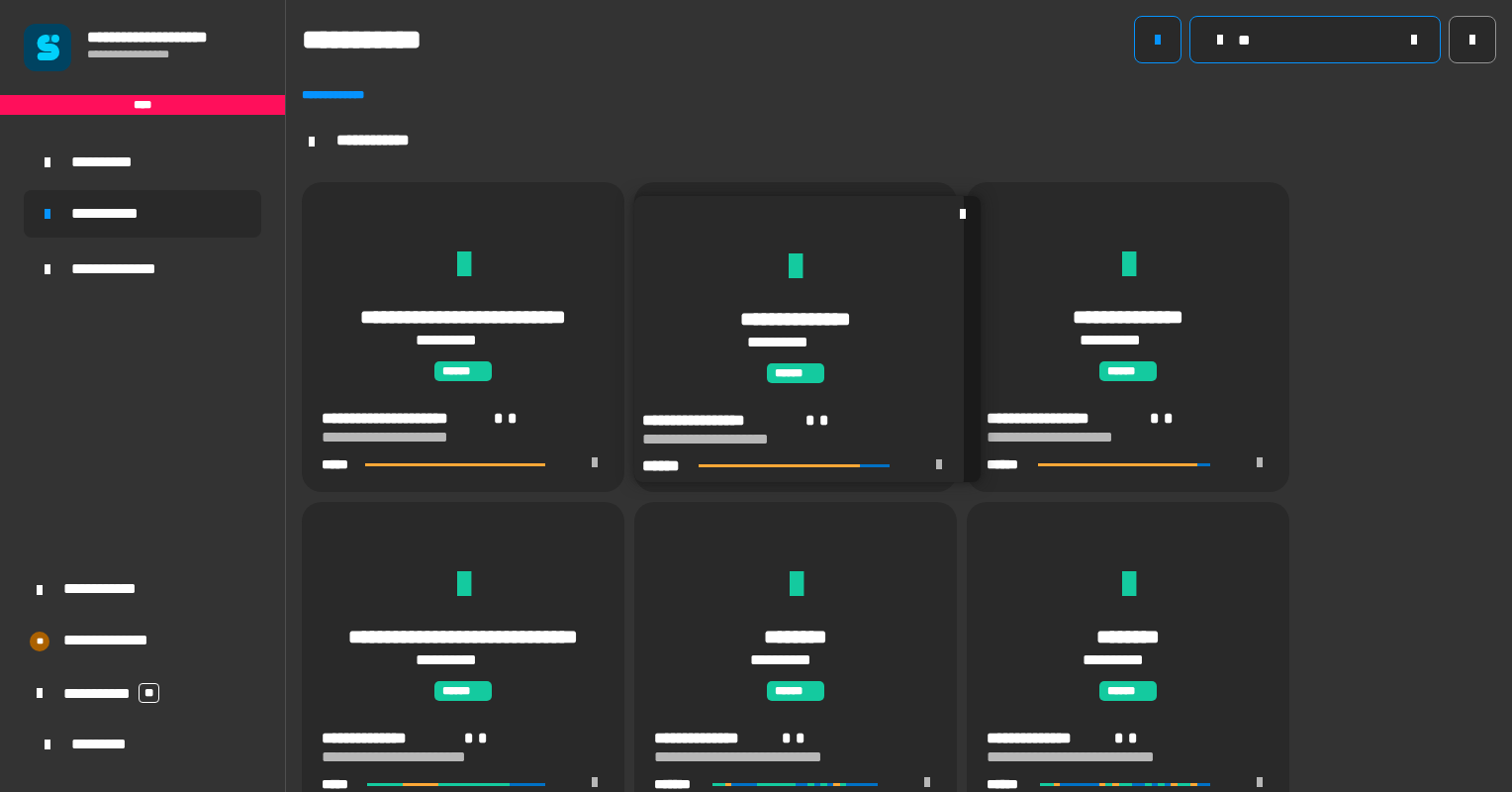 scroll, scrollTop: 0, scrollLeft: 0, axis: both 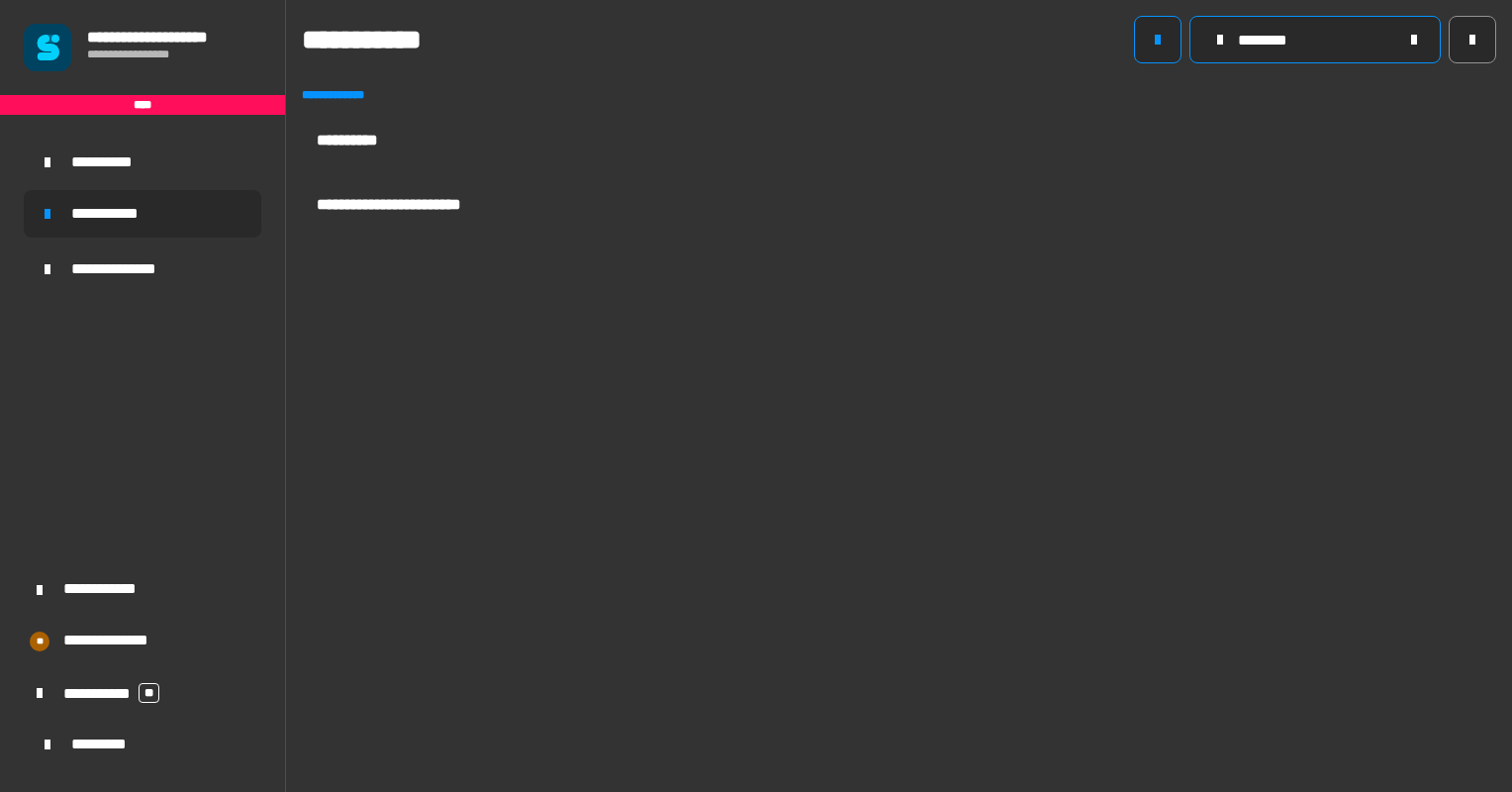 type on "********" 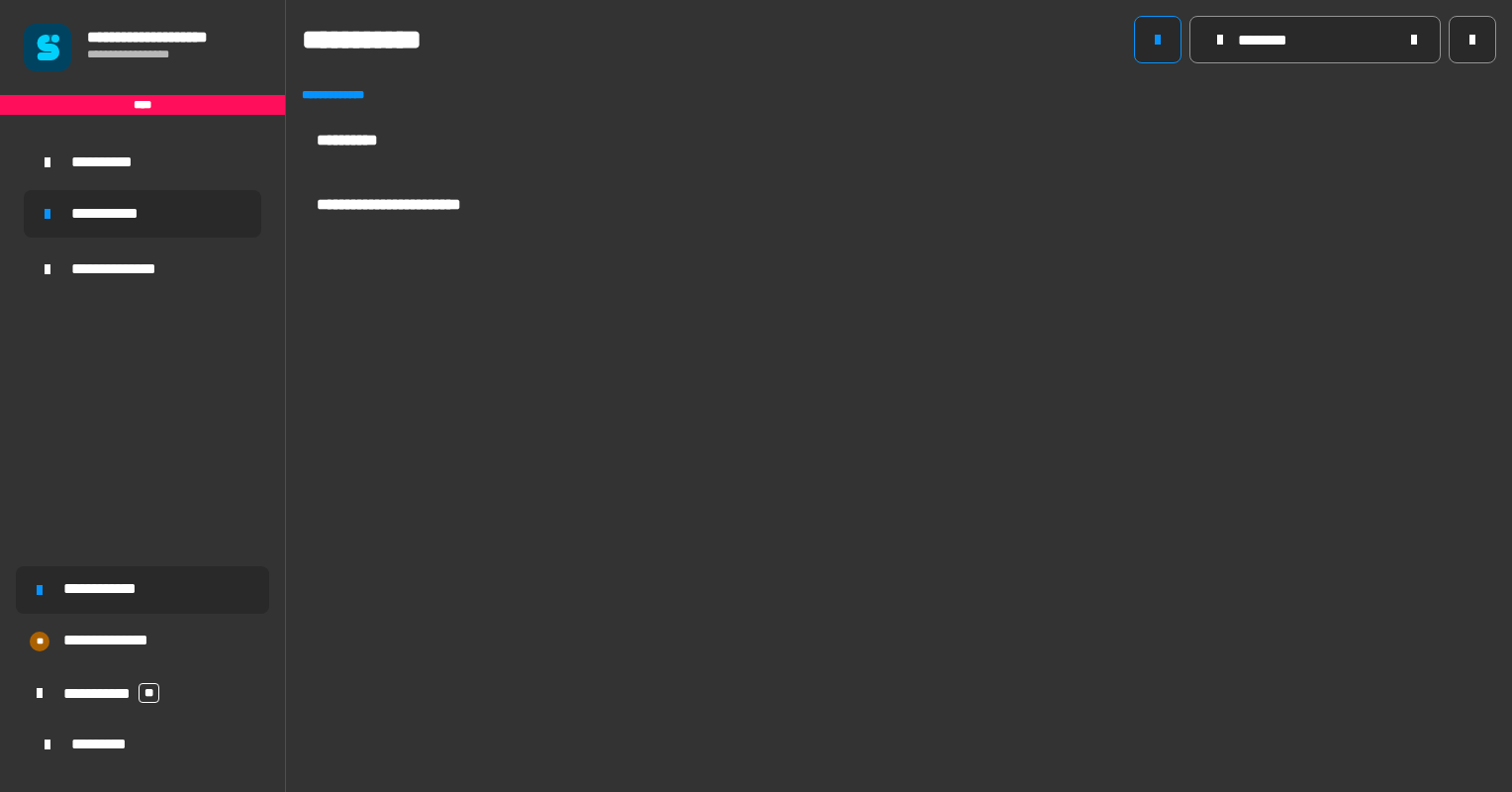 click on "**********" 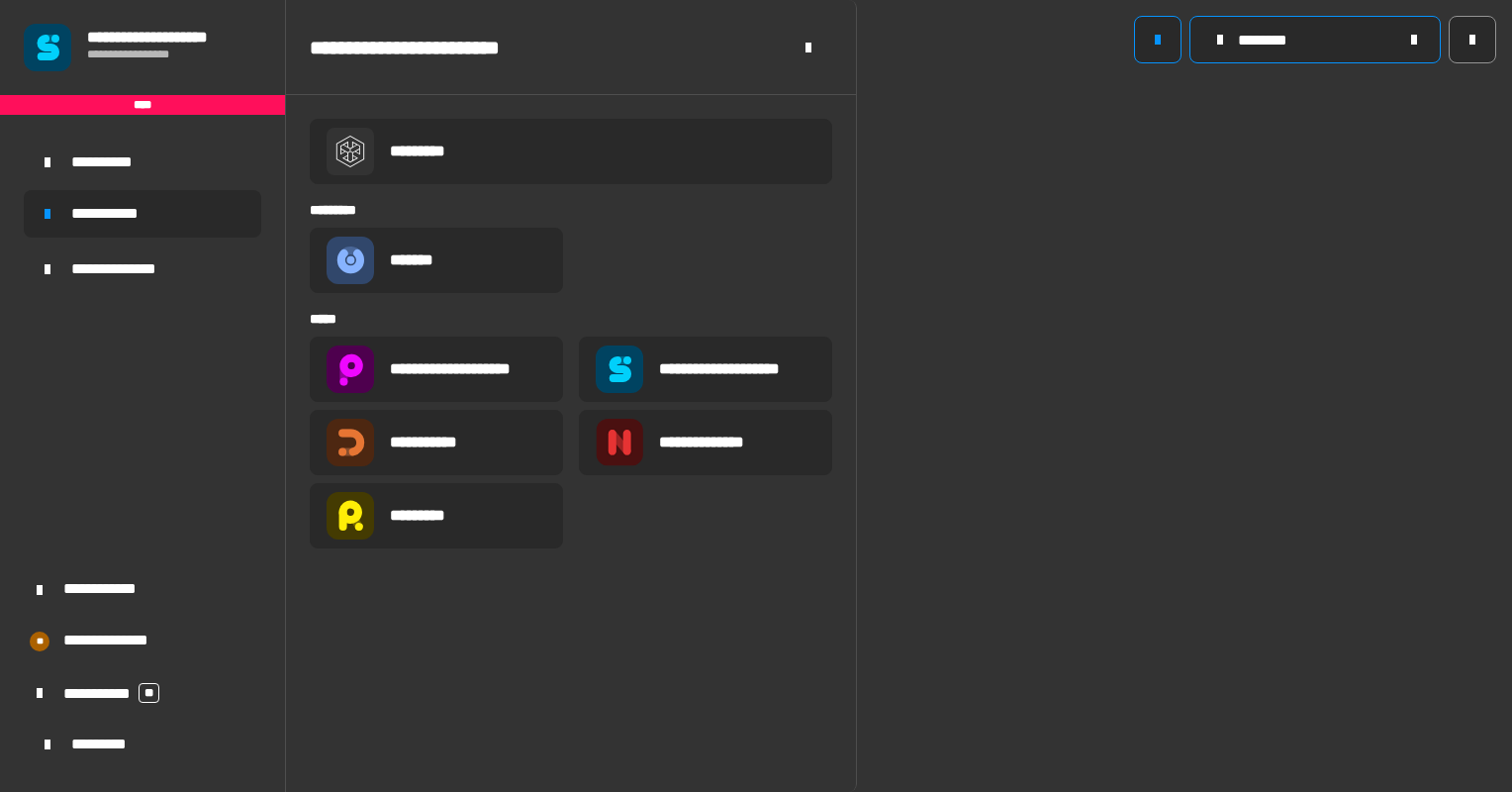 click 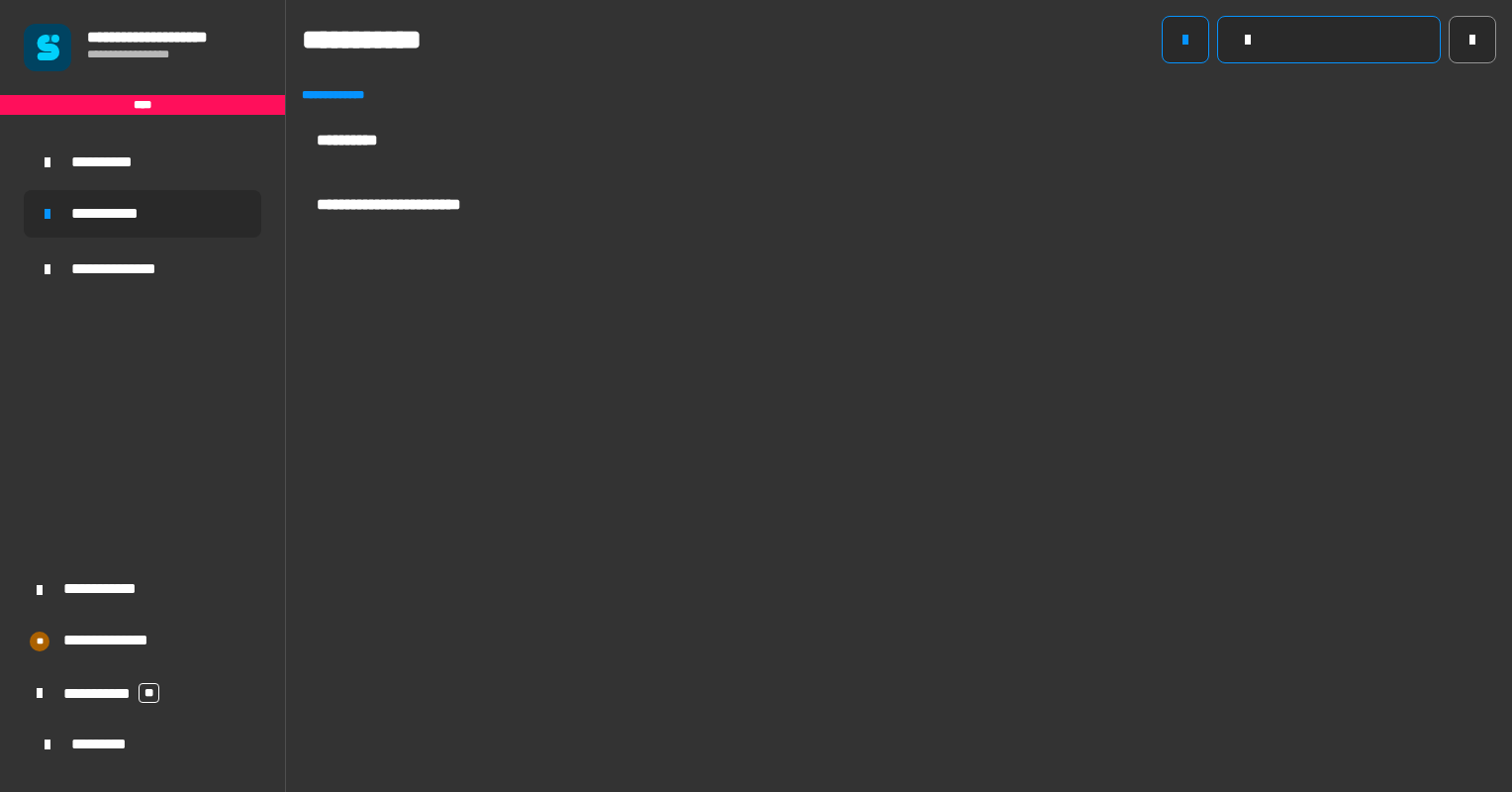 type 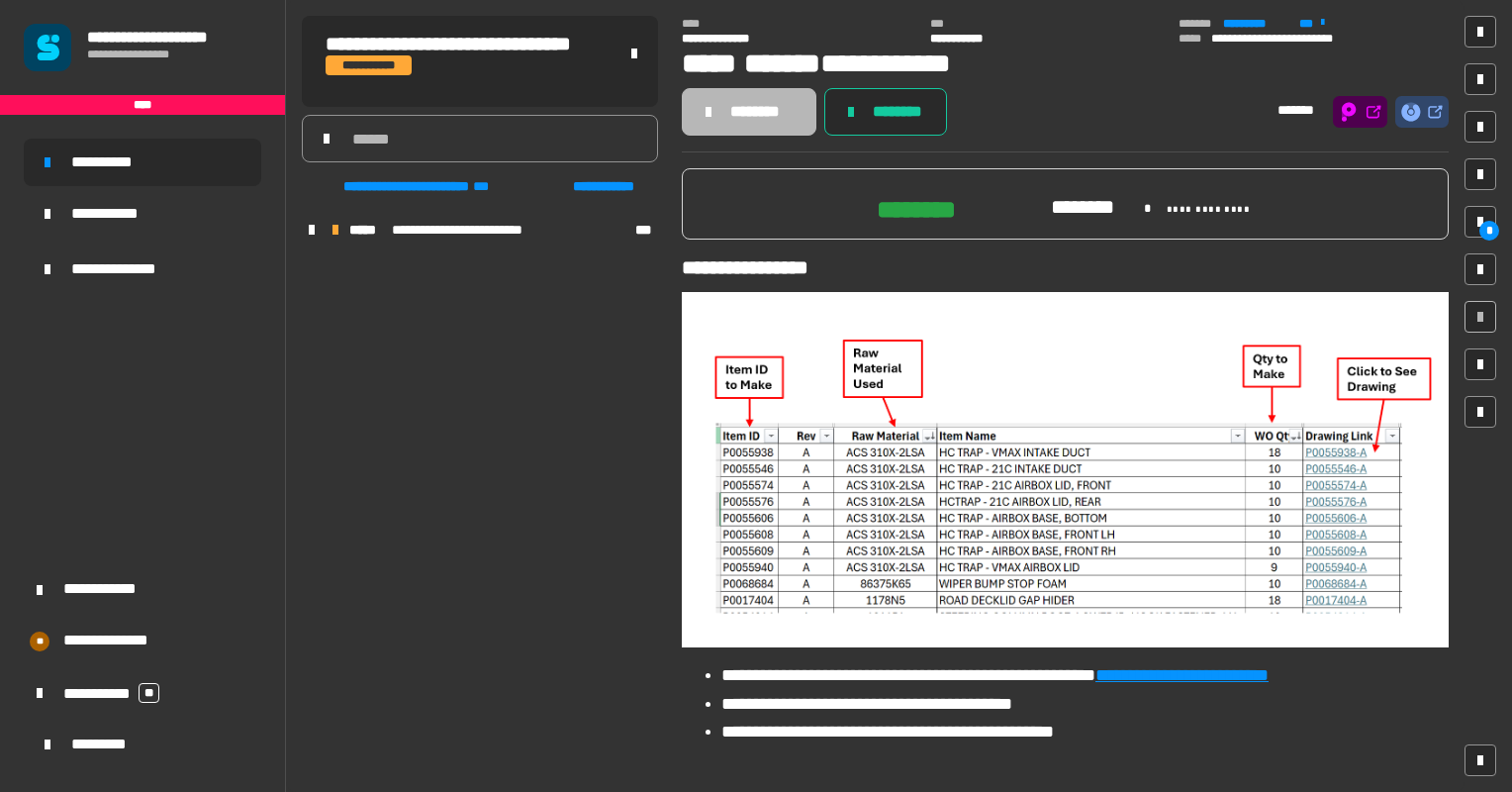 scroll, scrollTop: 0, scrollLeft: 0, axis: both 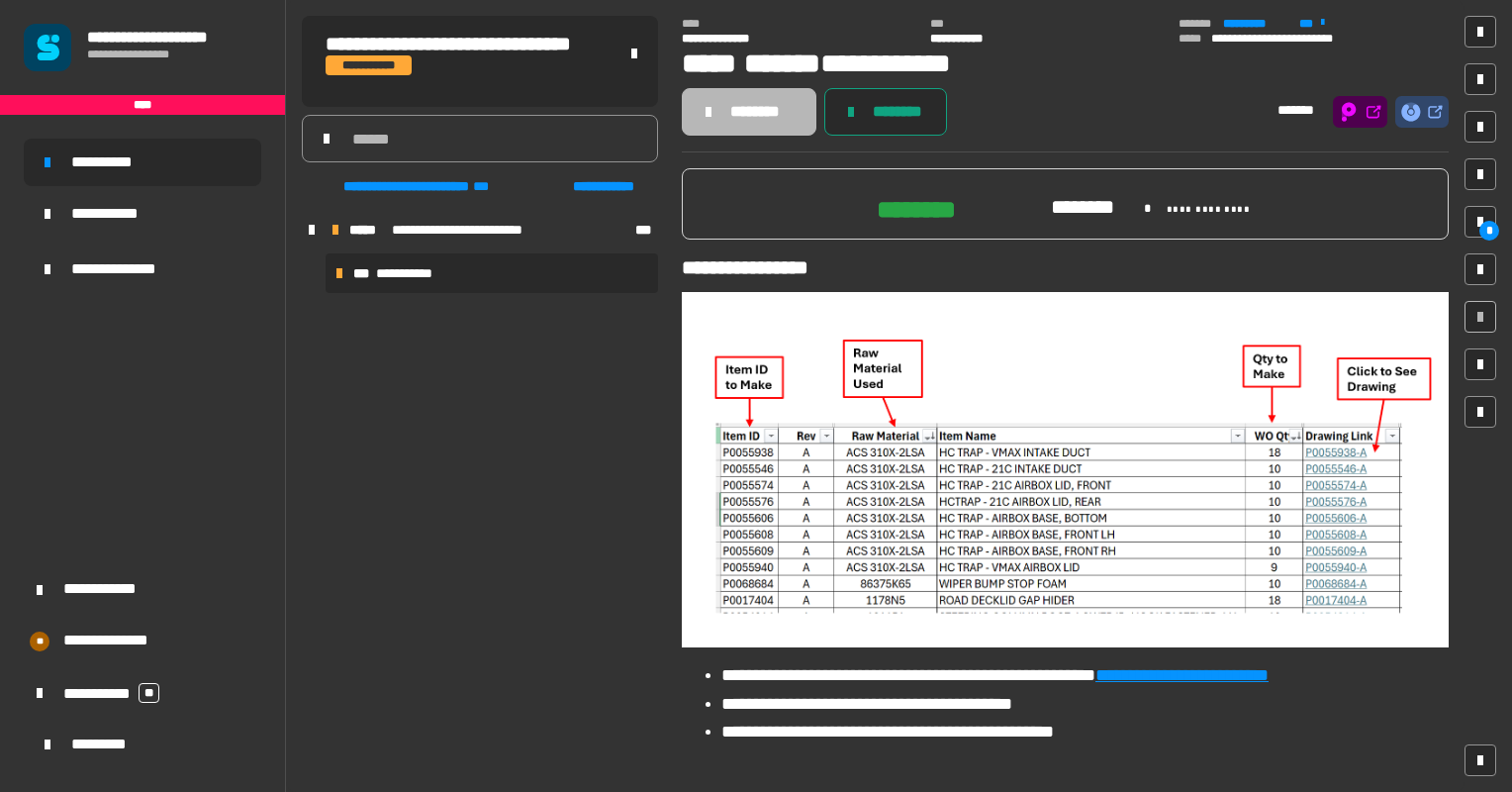 click on "********" 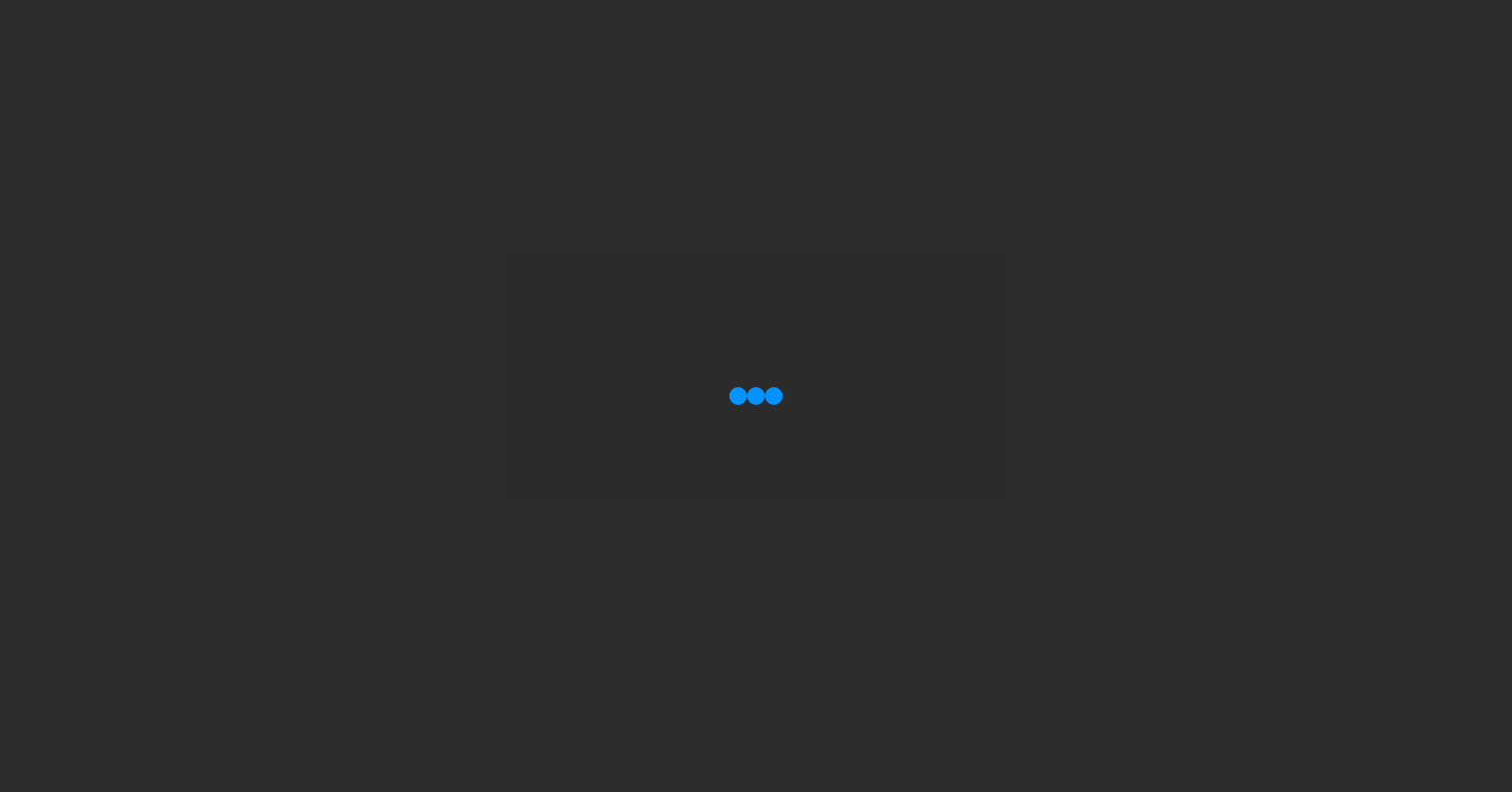 scroll, scrollTop: 0, scrollLeft: 0, axis: both 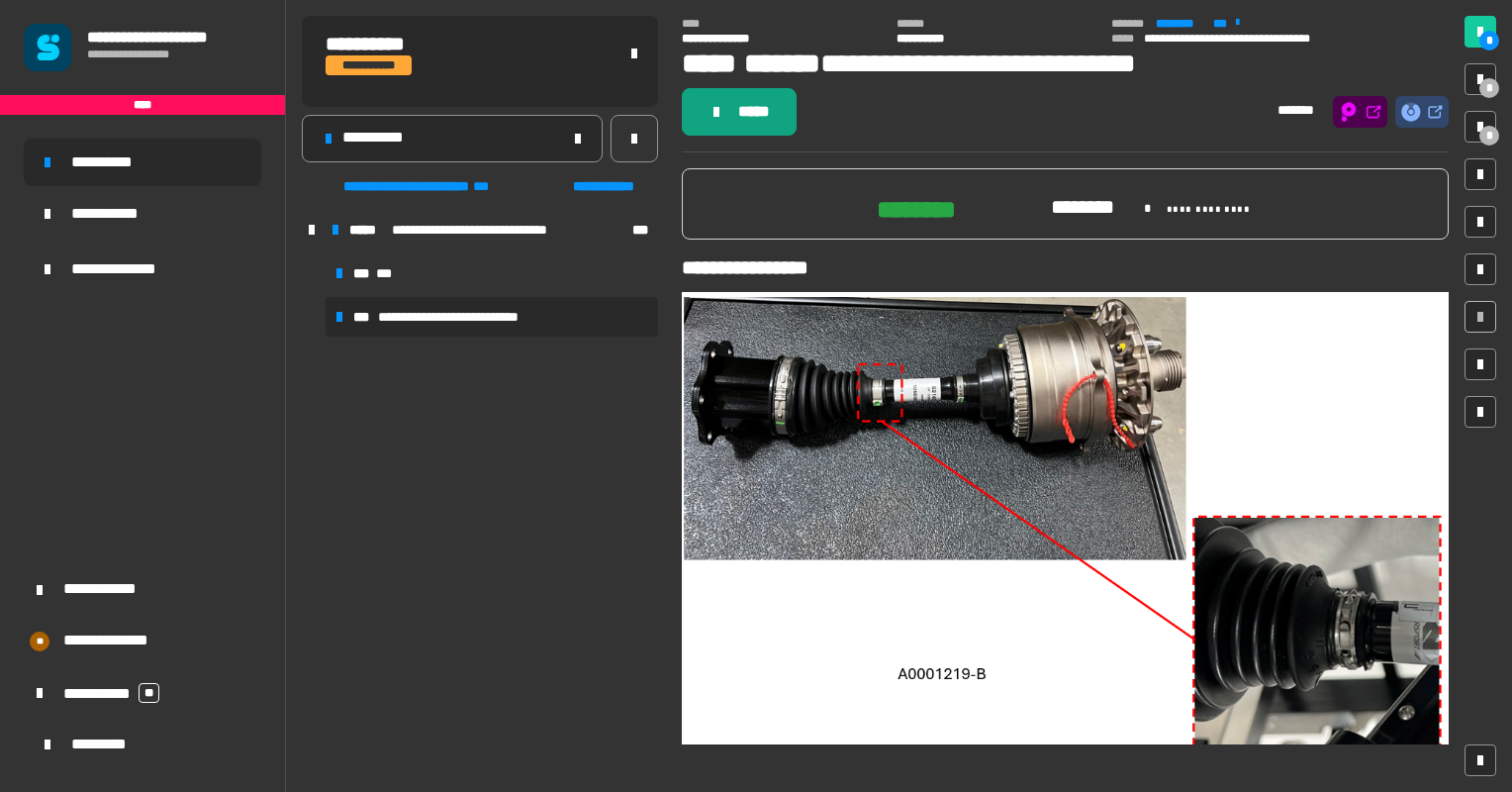 click 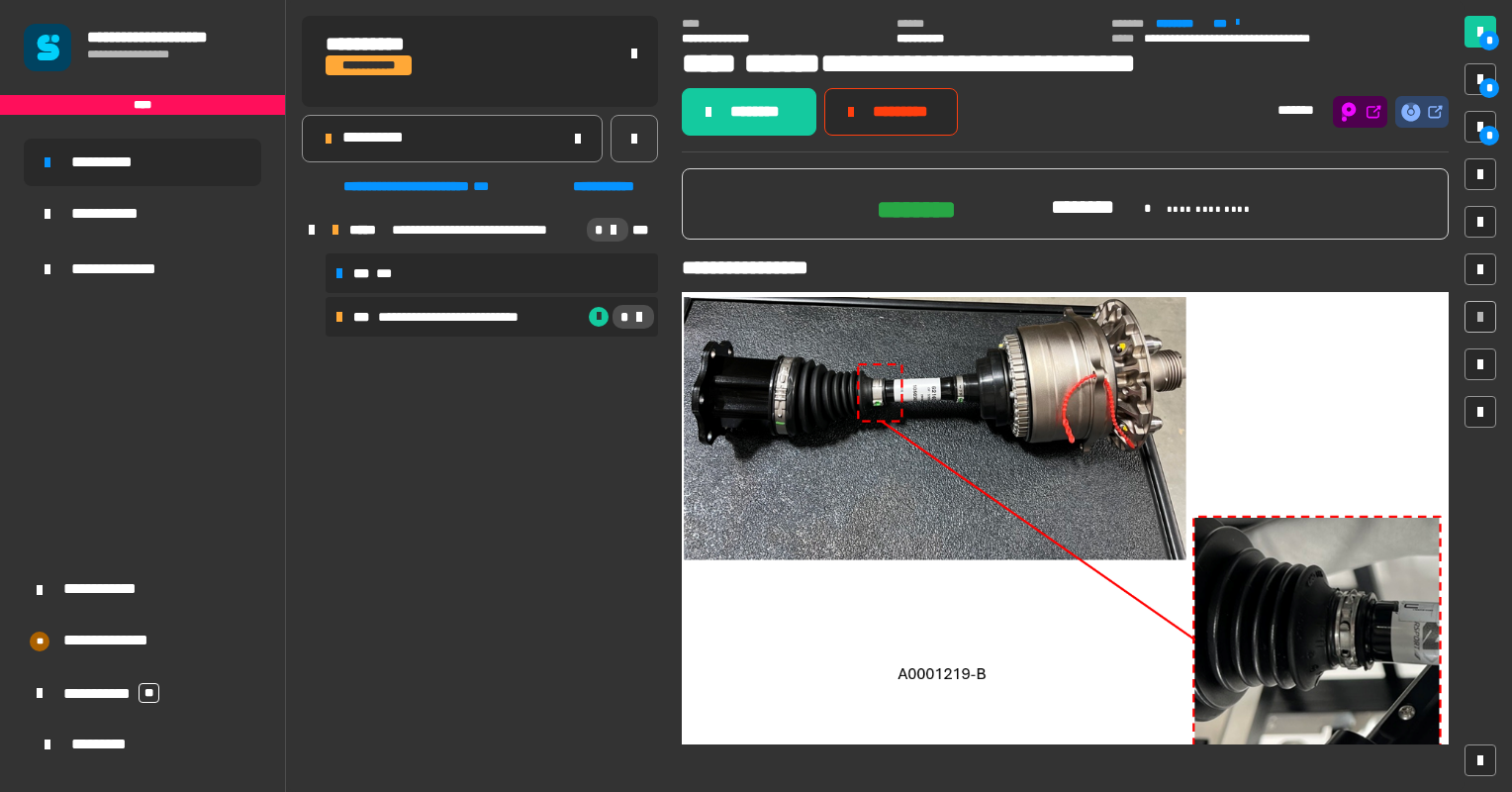 click on "*** ***" at bounding box center [492, 273] 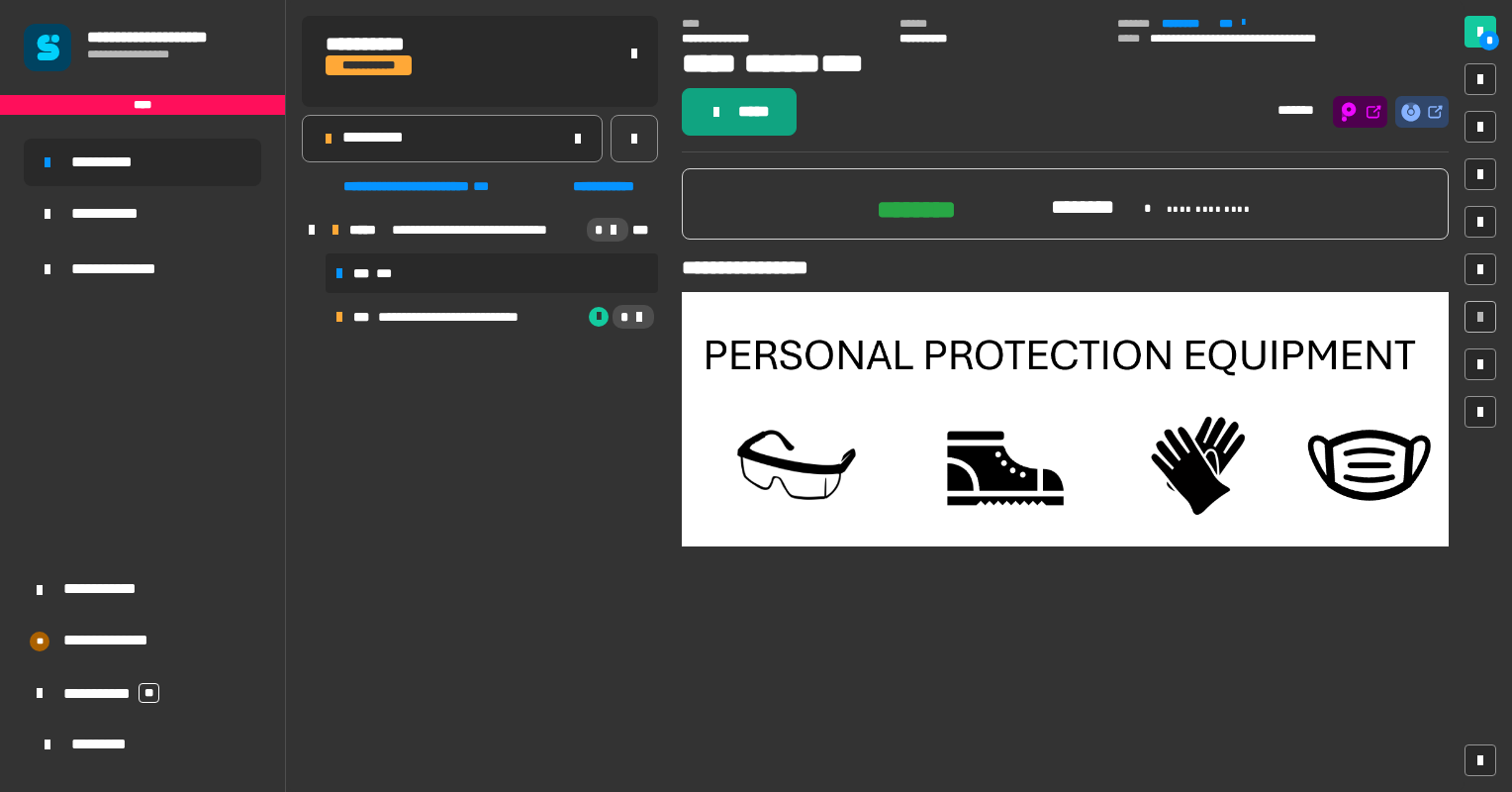 click on "*****" 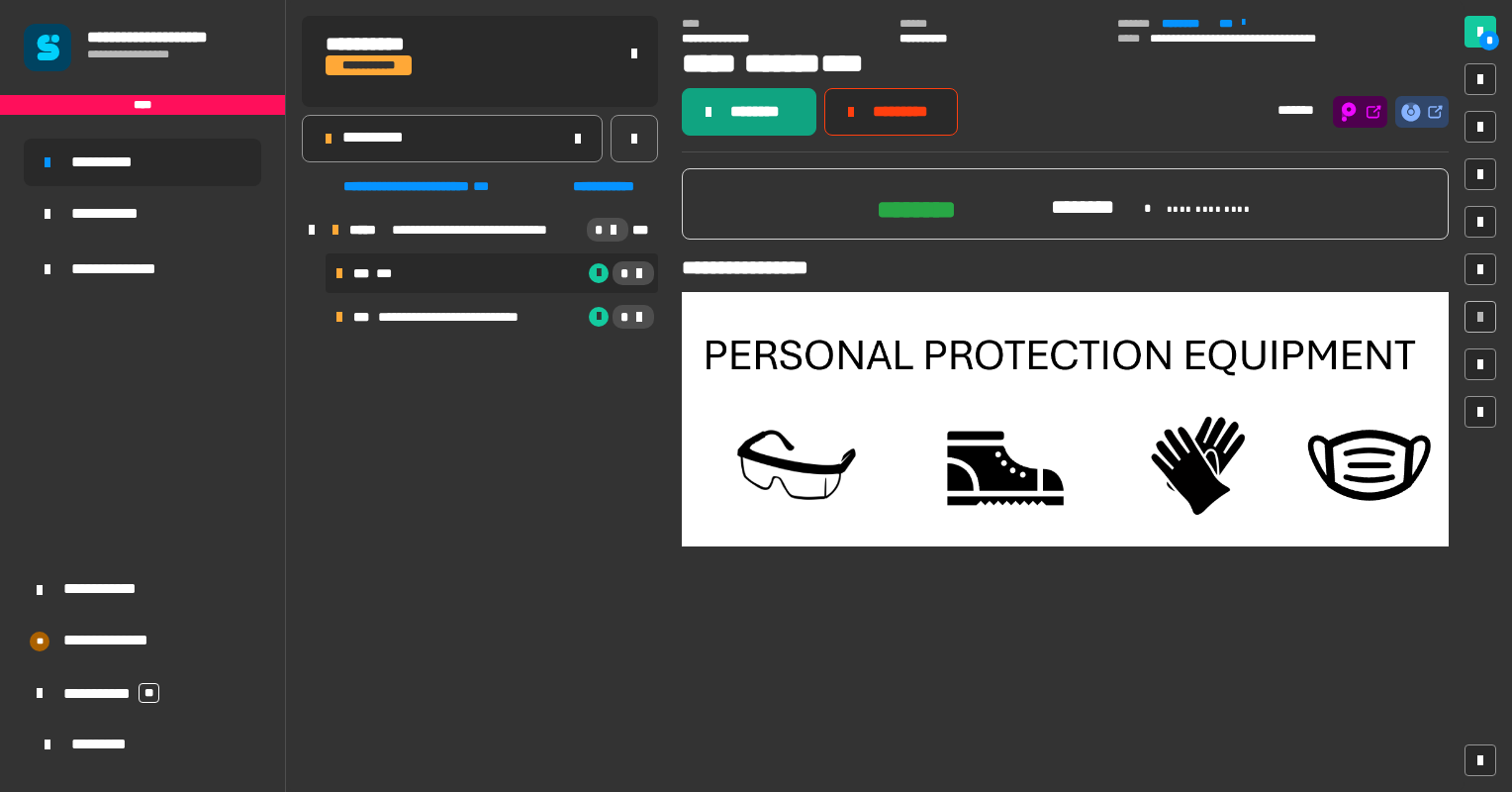 click on "********" 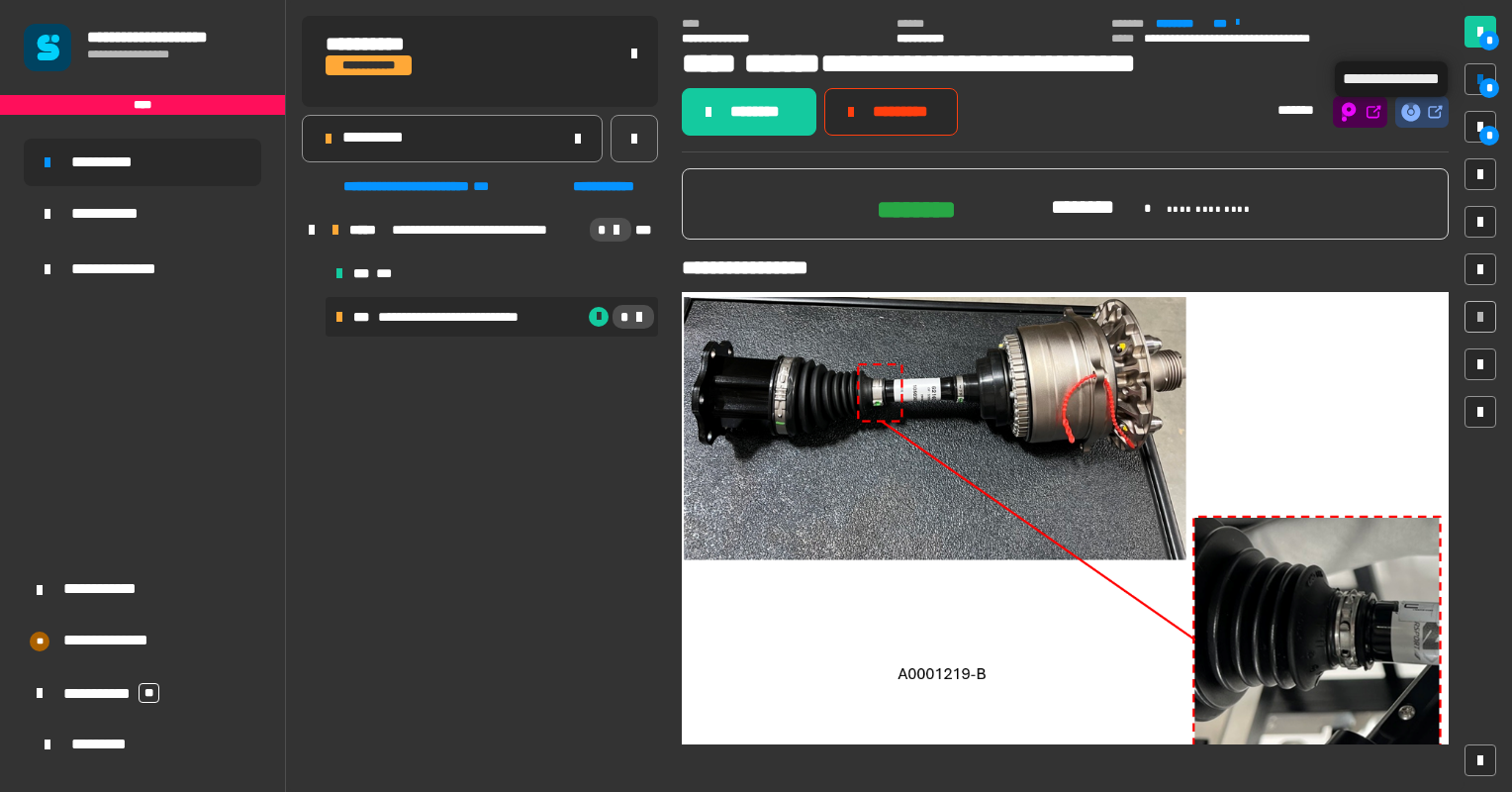 click on "*" at bounding box center (1489, 88) 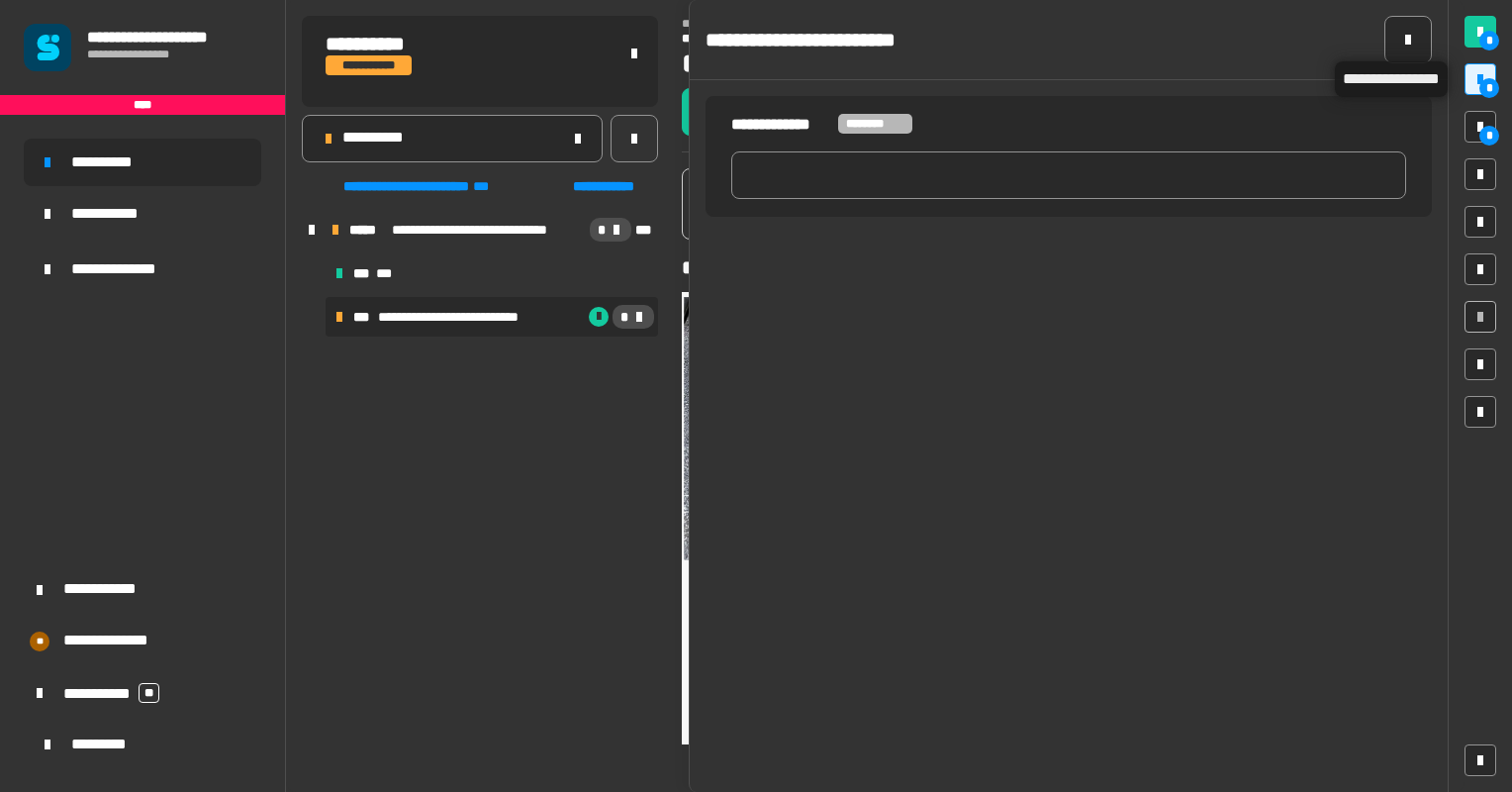 click on "*" at bounding box center (1489, 88) 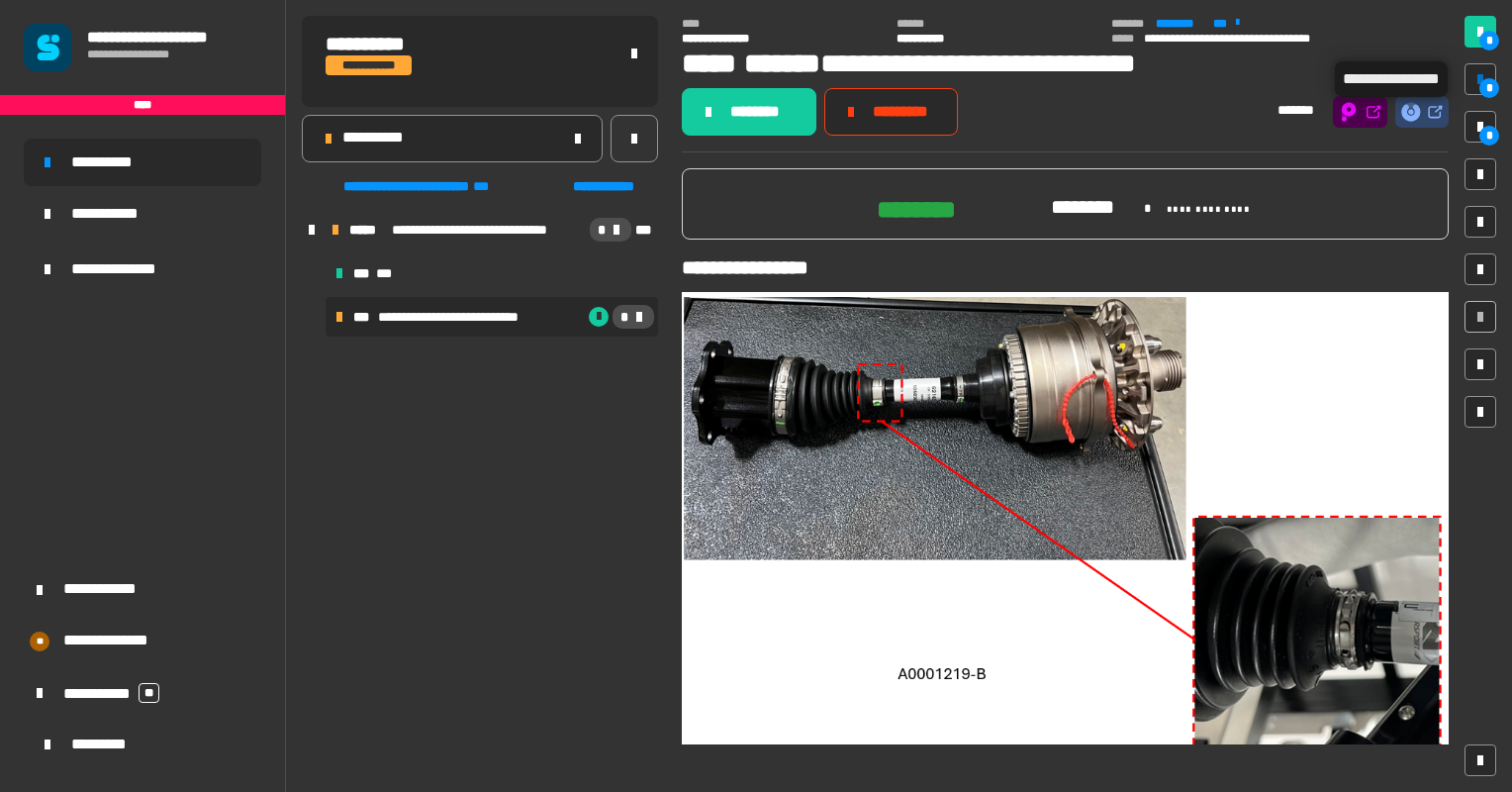 click at bounding box center [1480, 79] 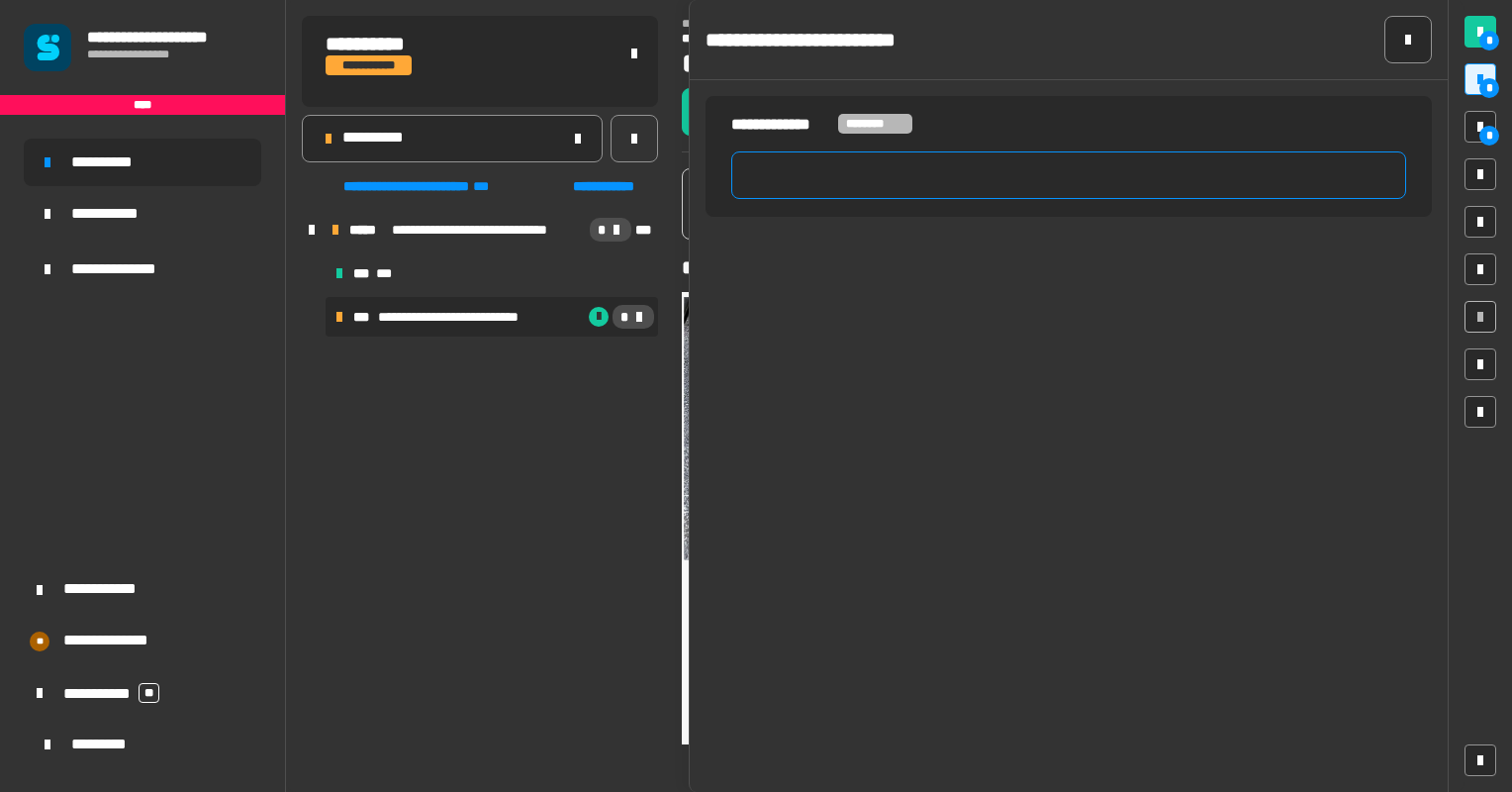 click 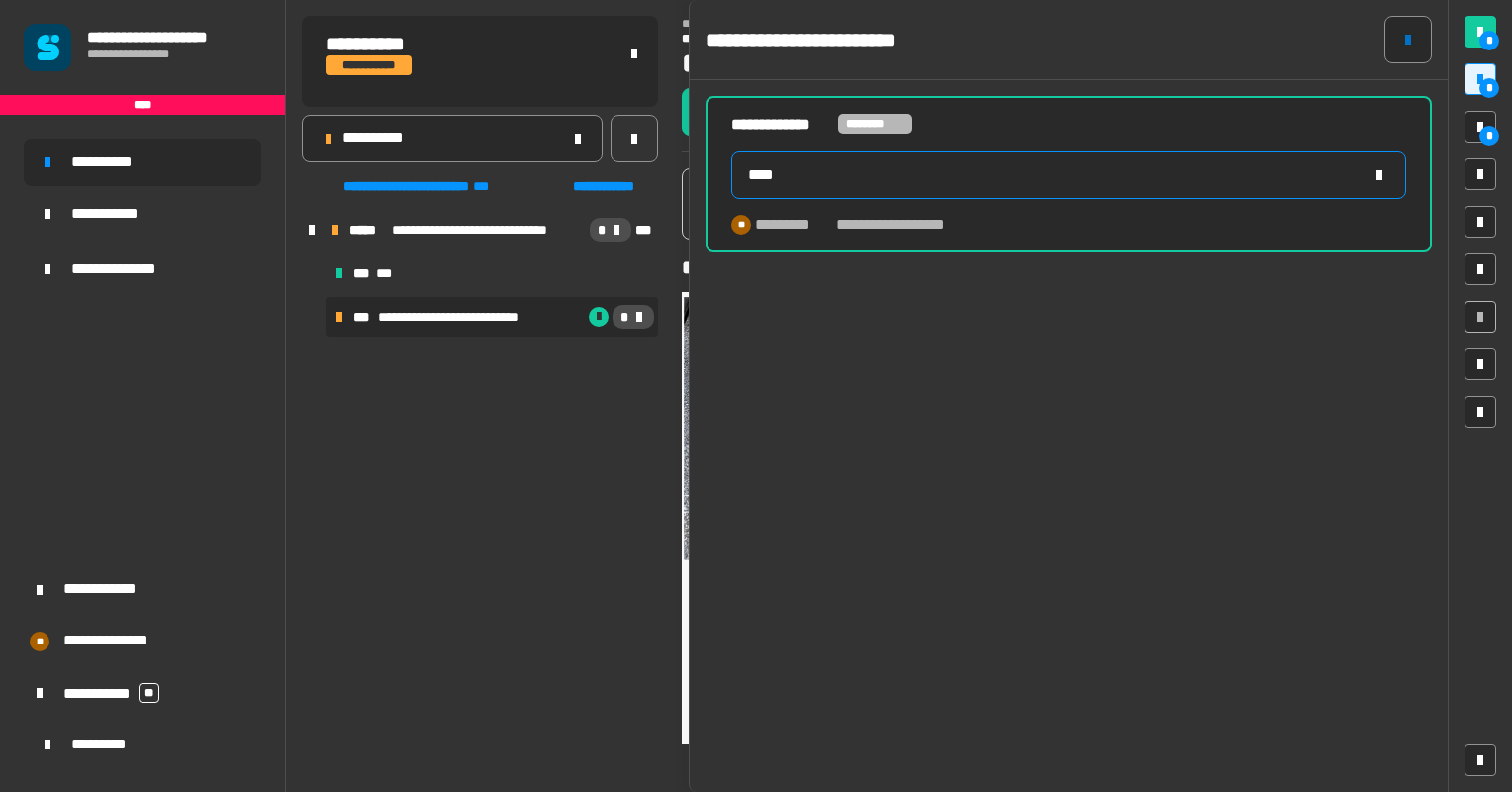 type on "****" 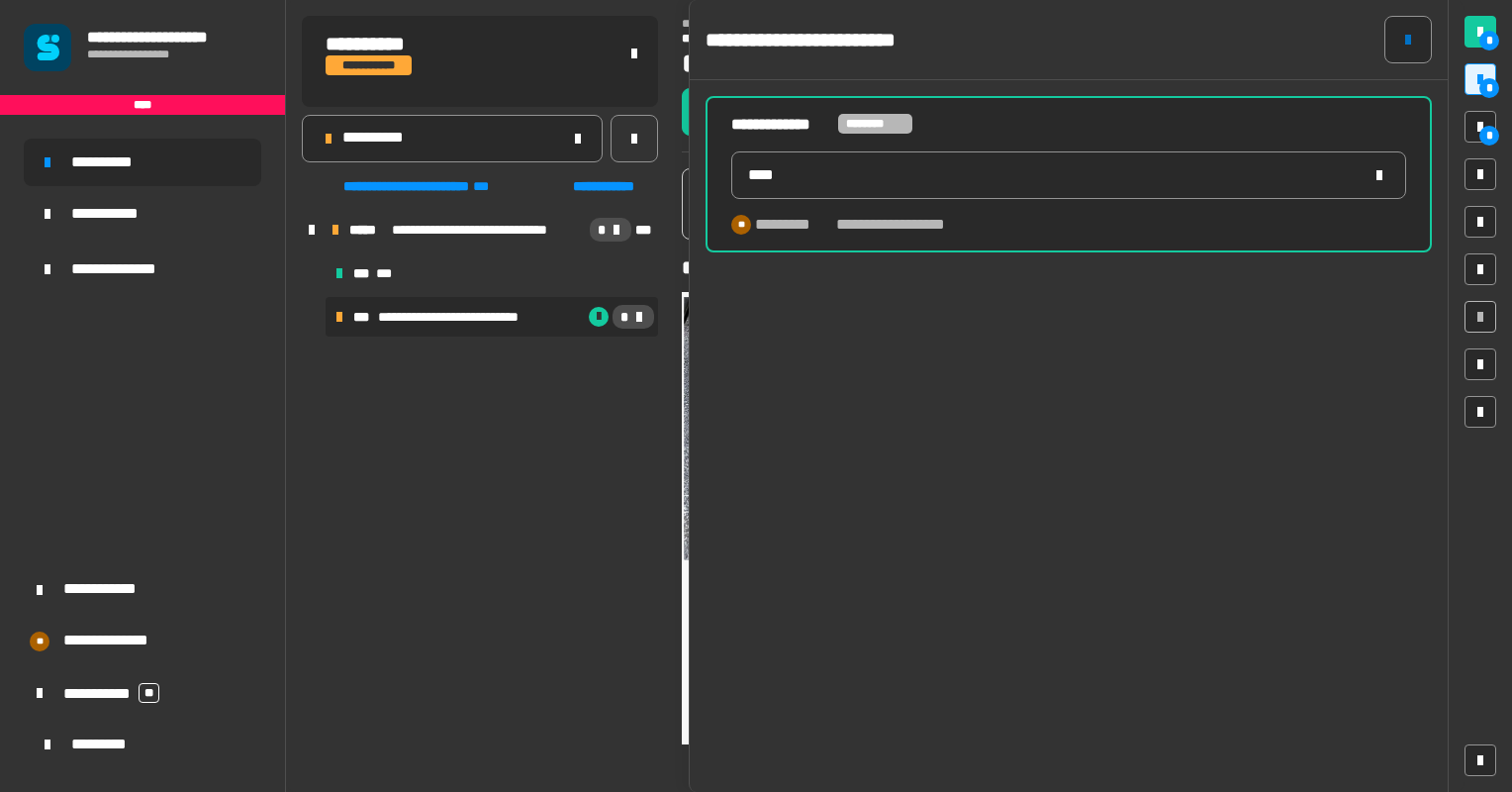 click 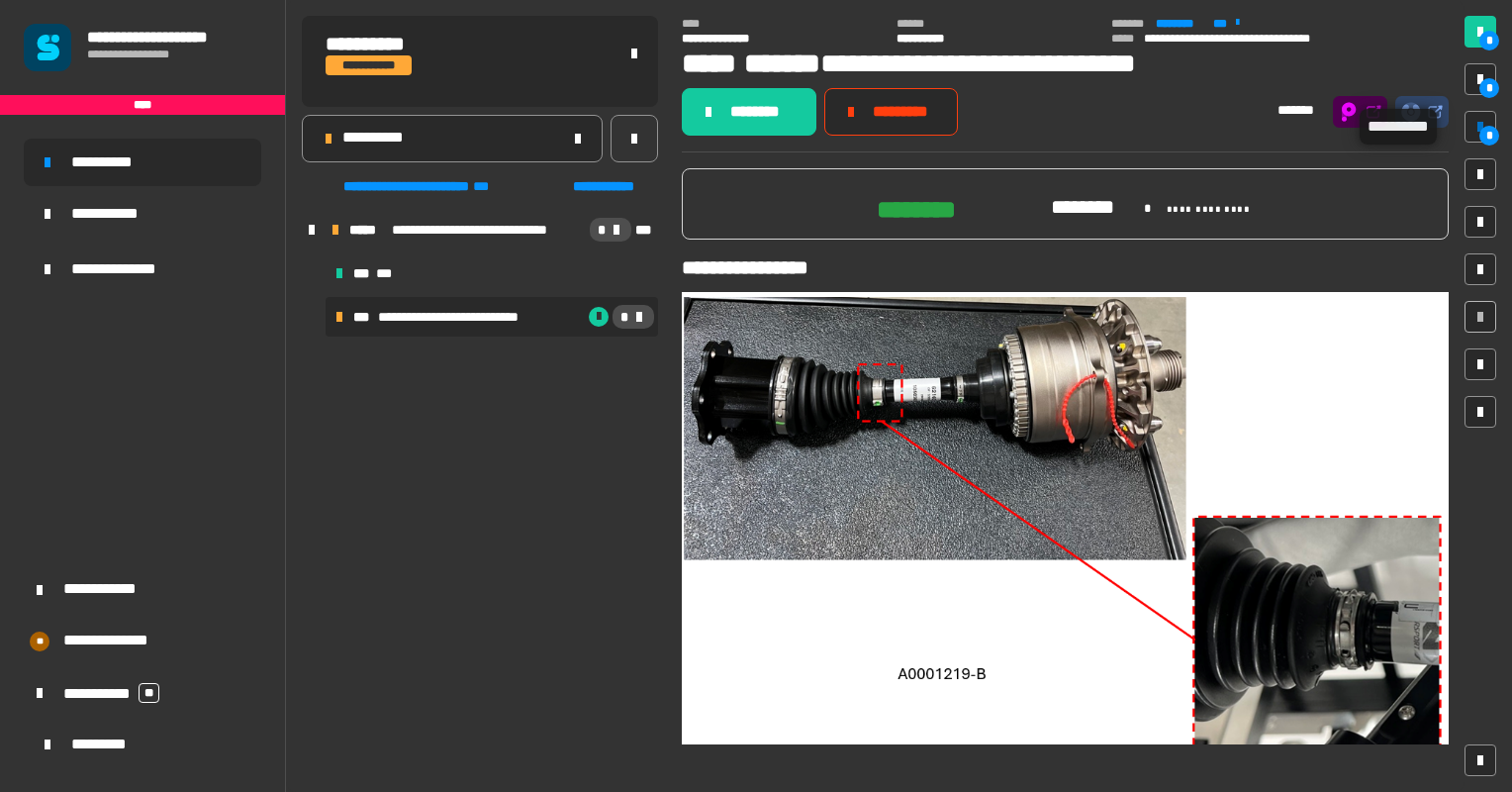 click on "*" at bounding box center (1489, 136) 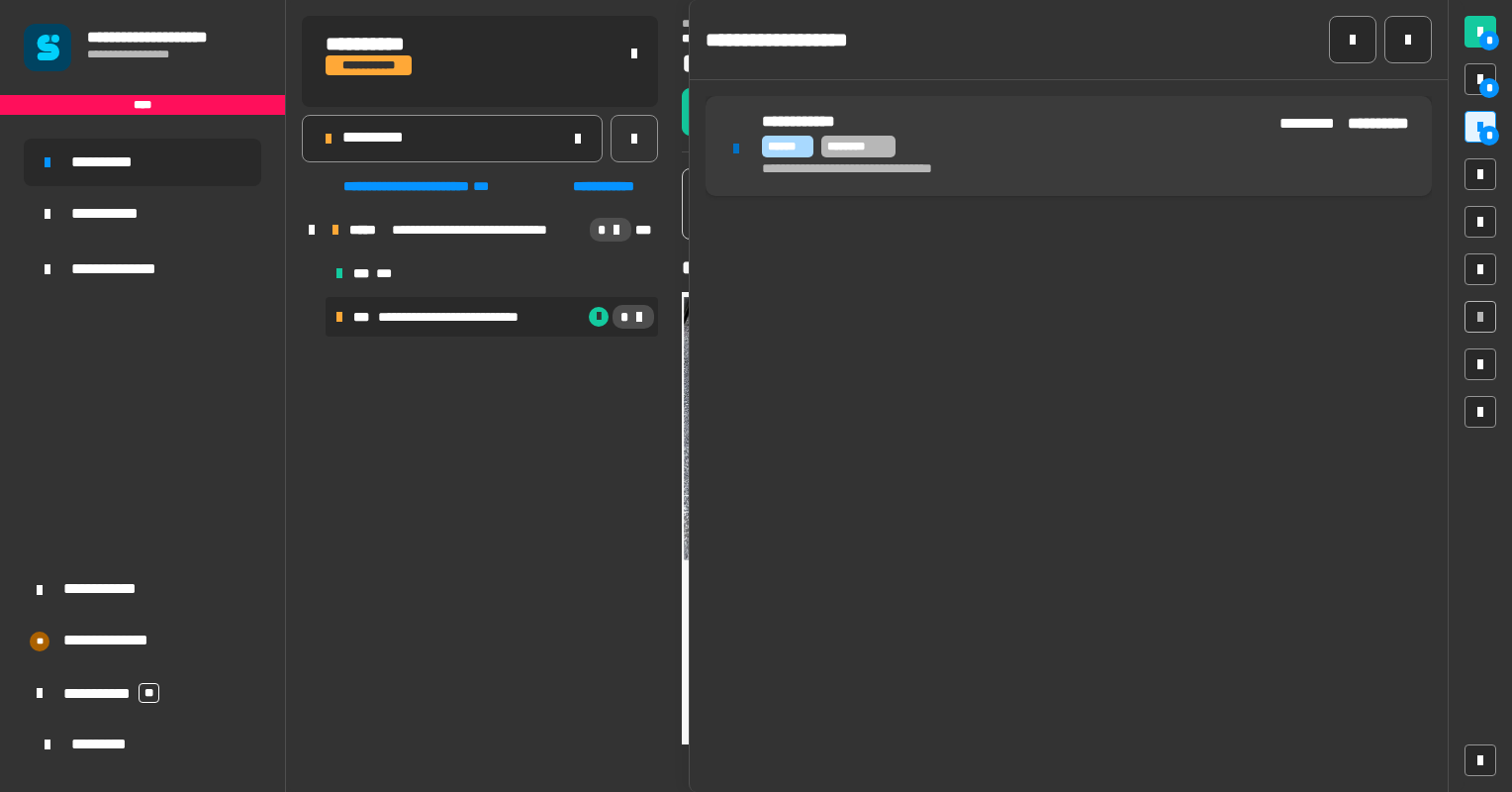 click on "**********" at bounding box center [1012, 170] 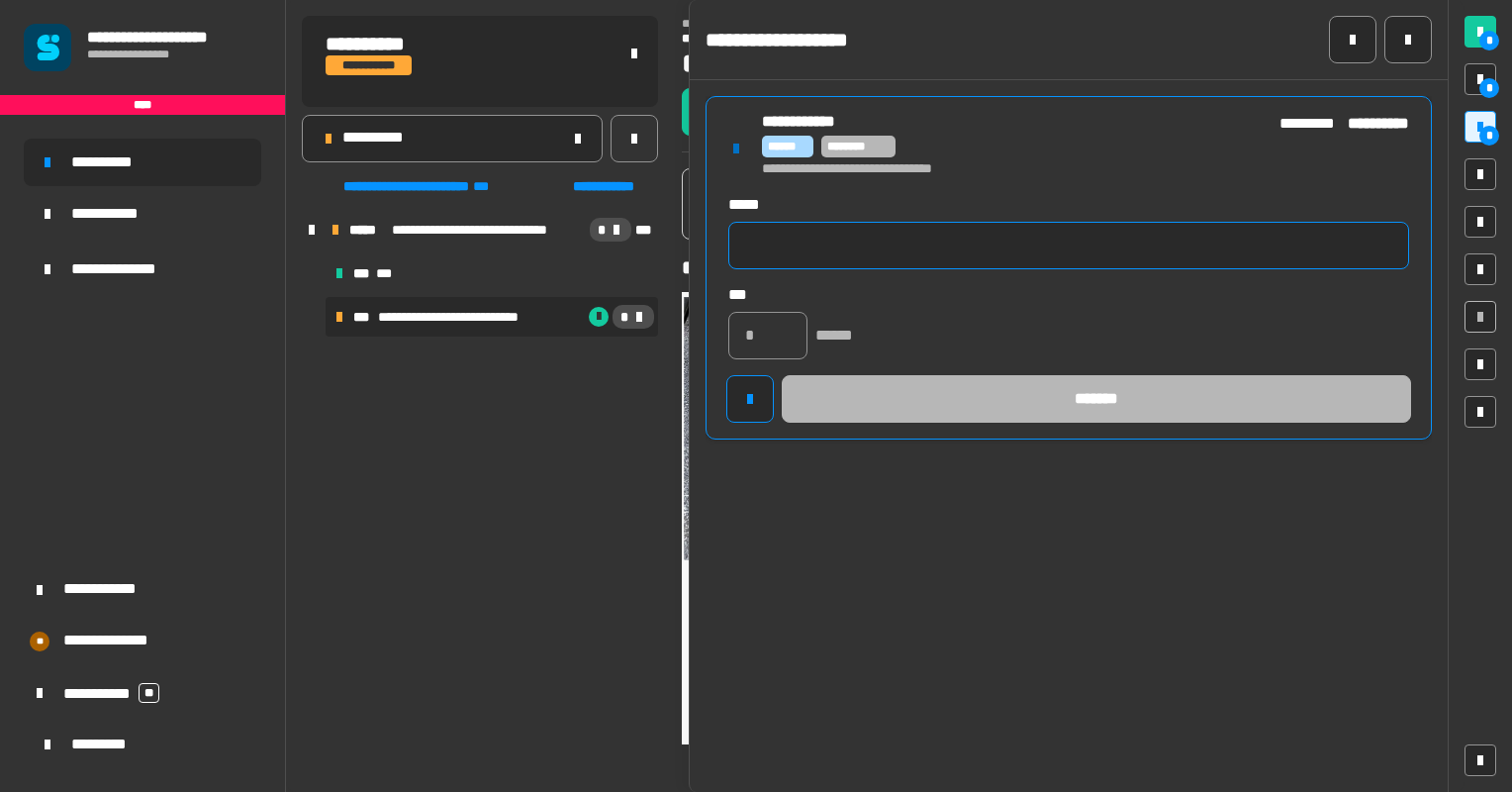 click 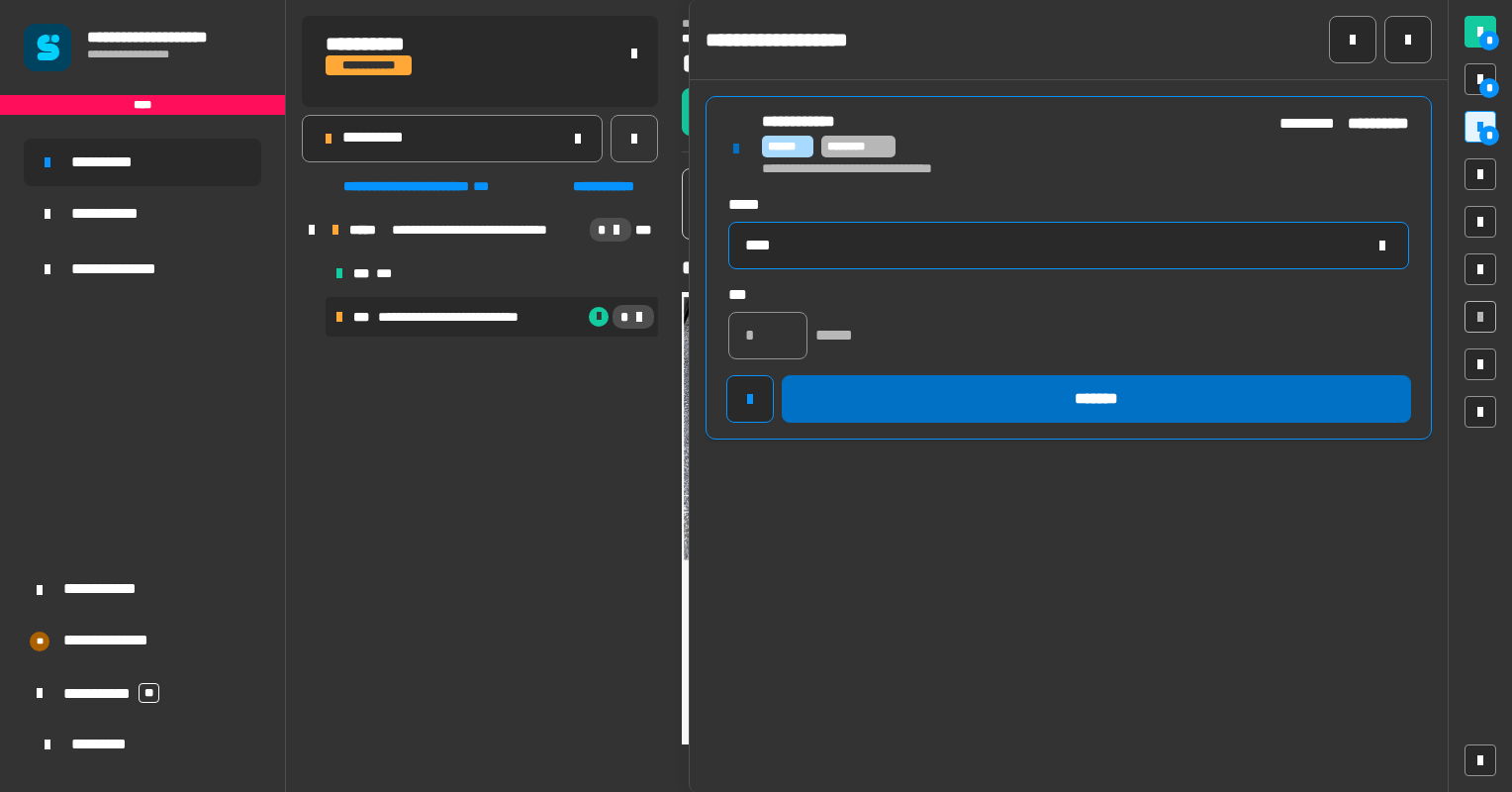 type on "****" 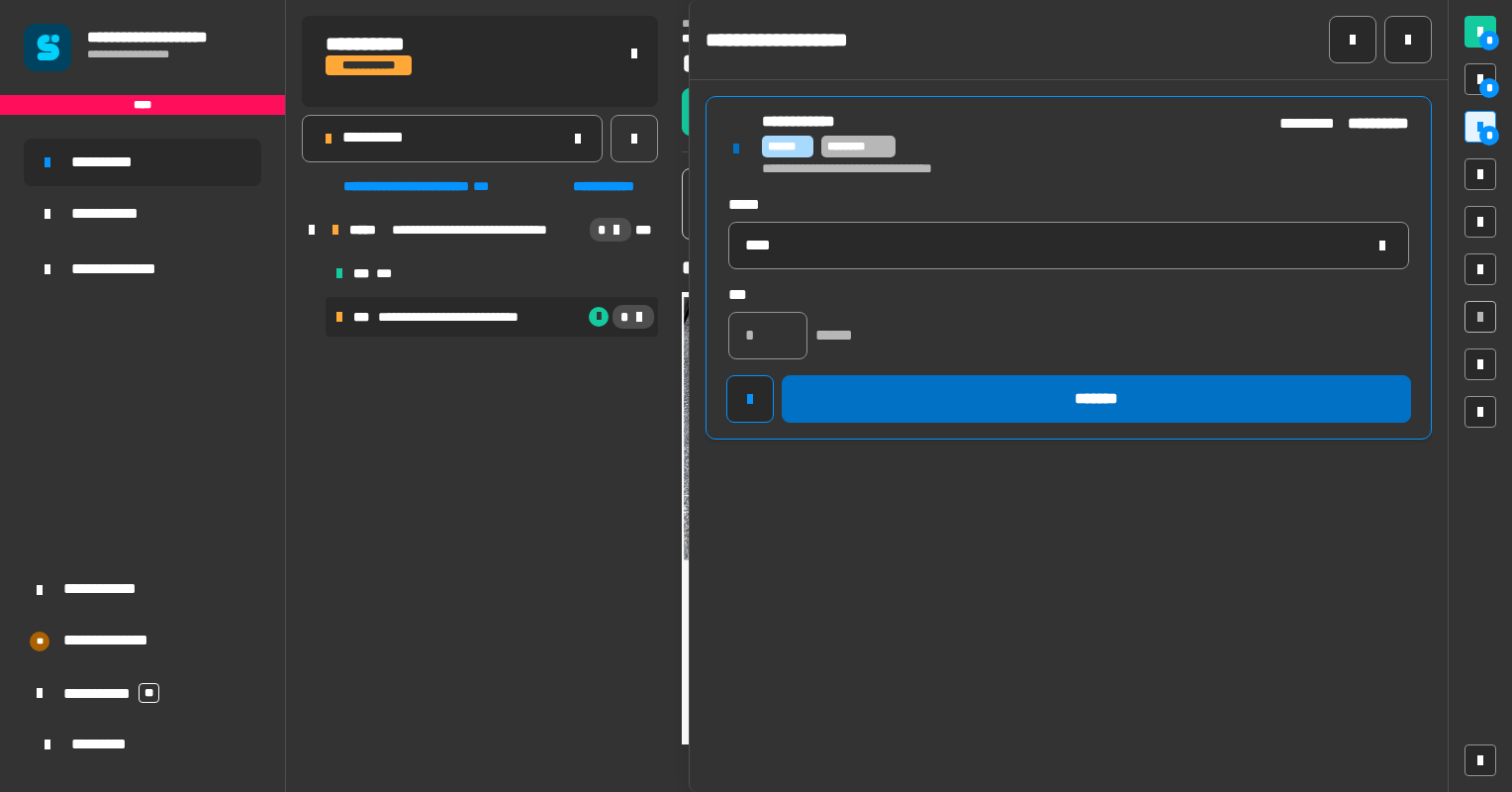 click on "*******" 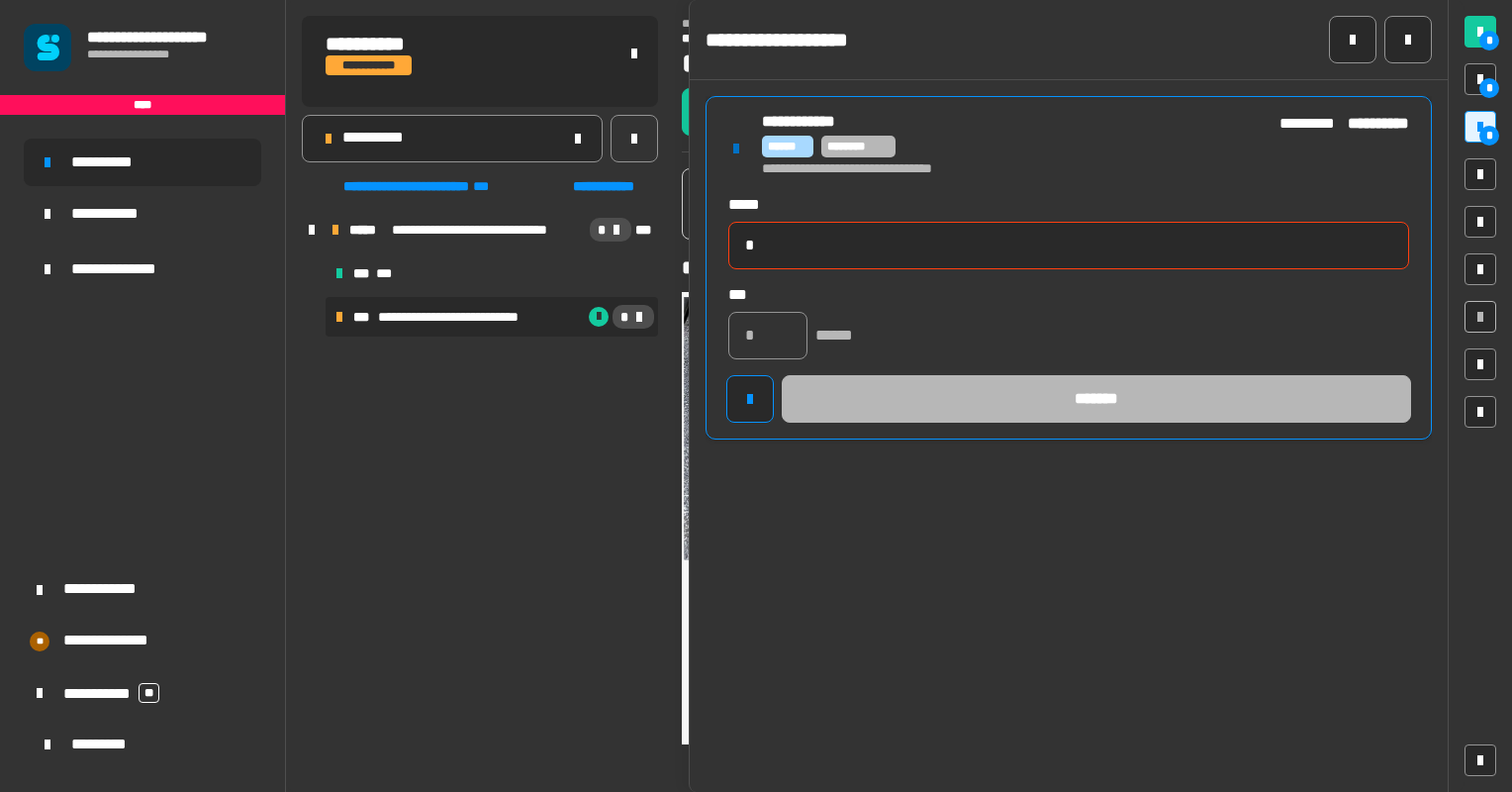 type 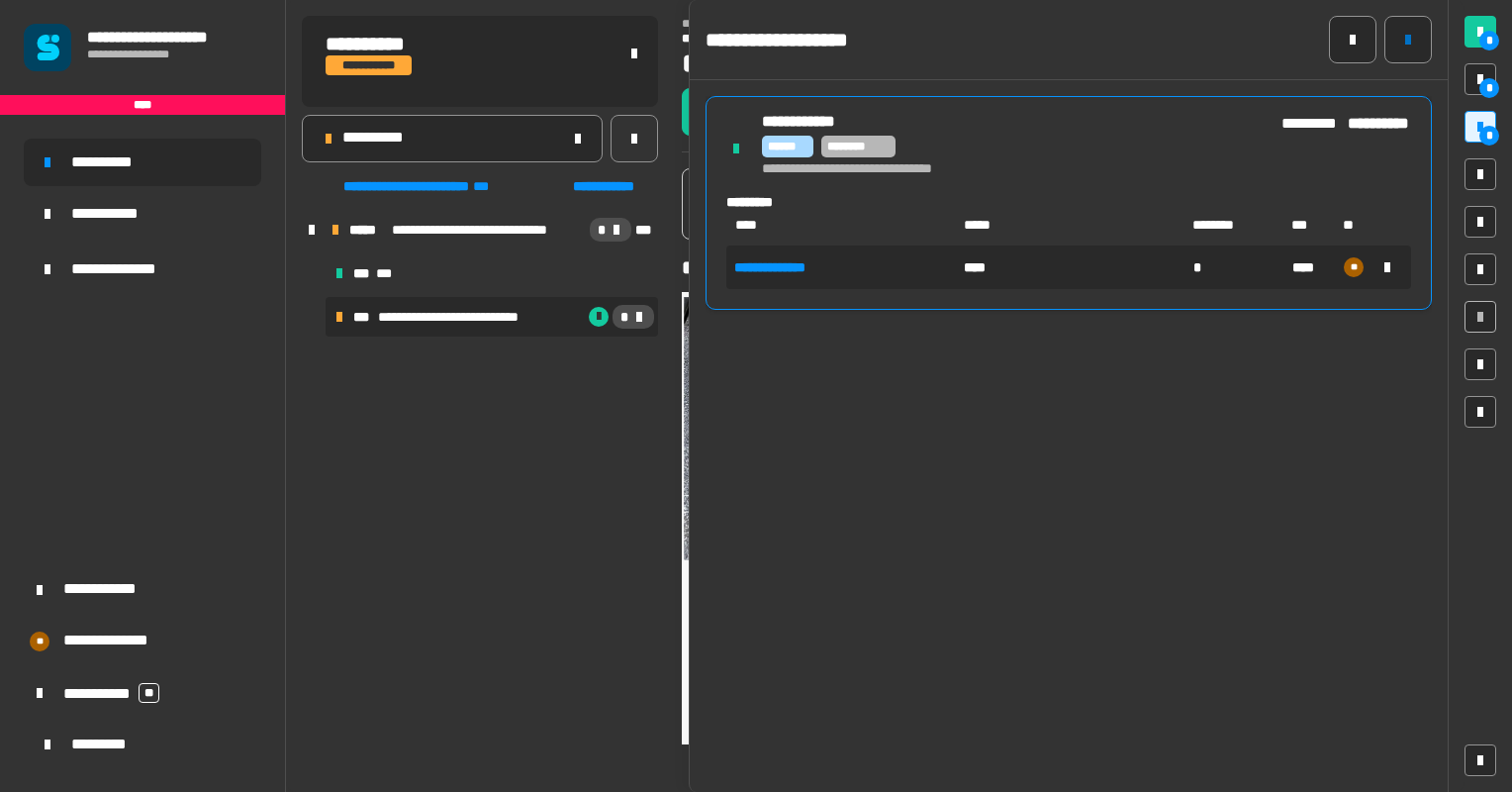 click 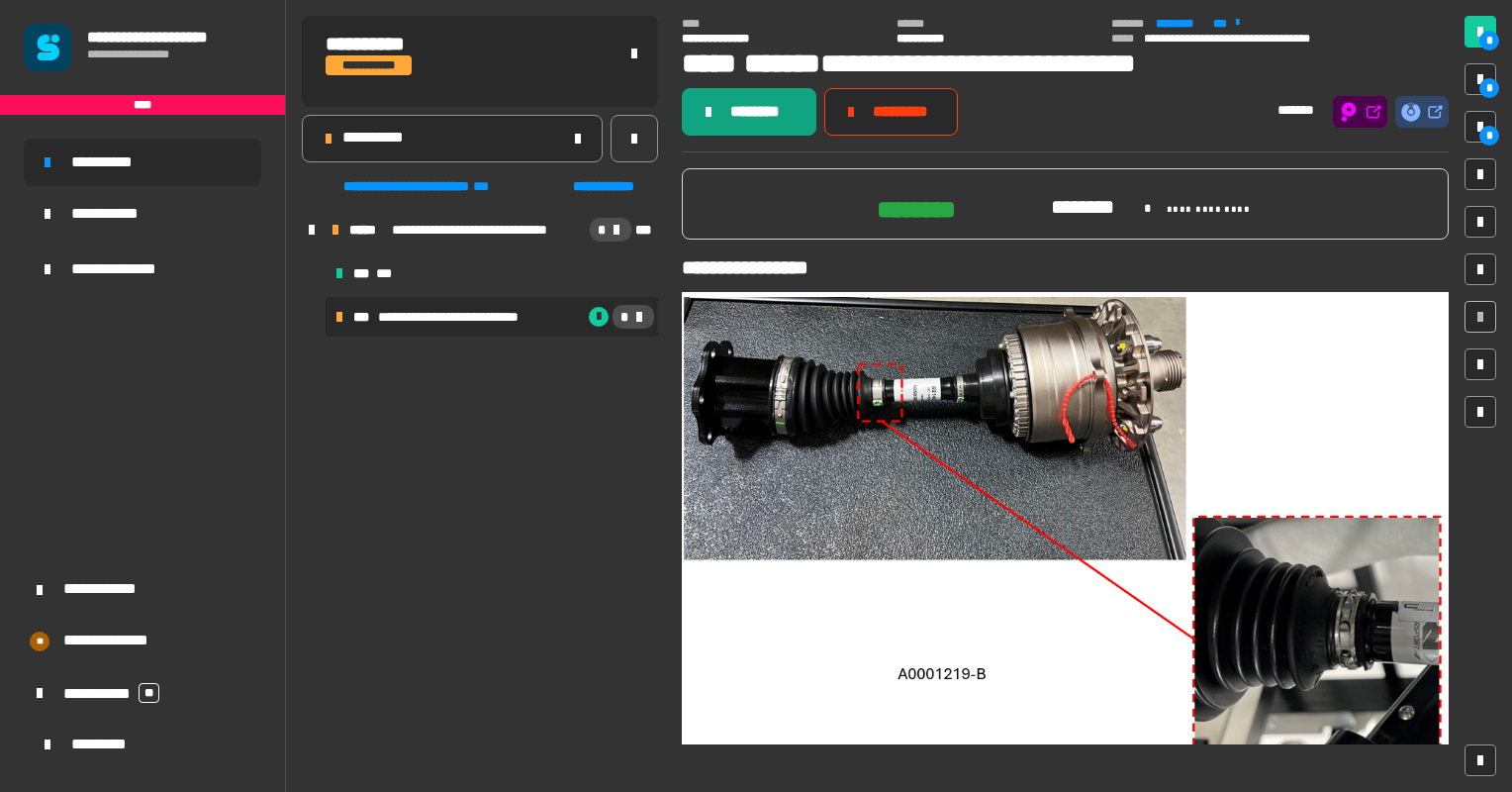 click on "********" 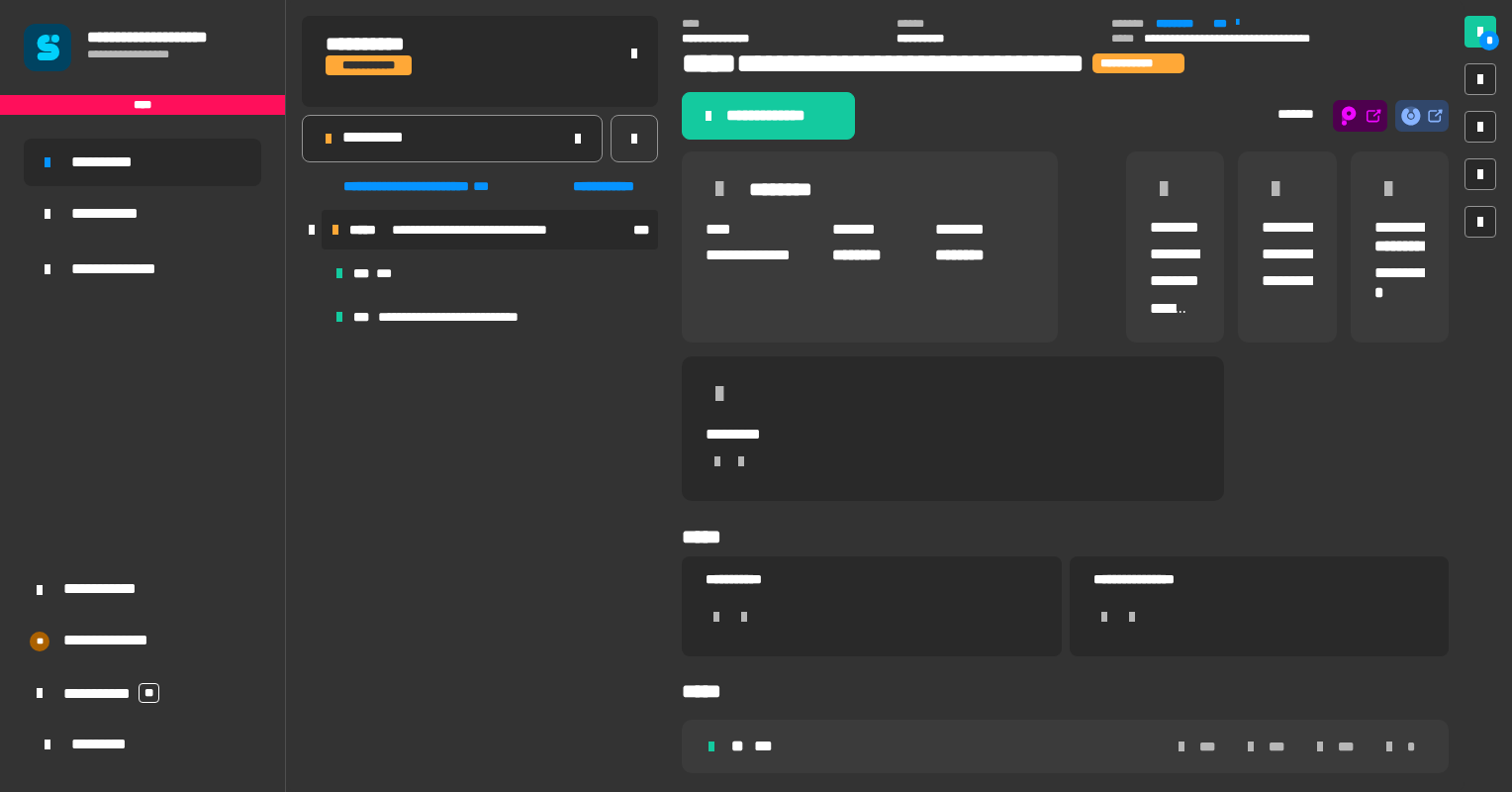 click on "**********" 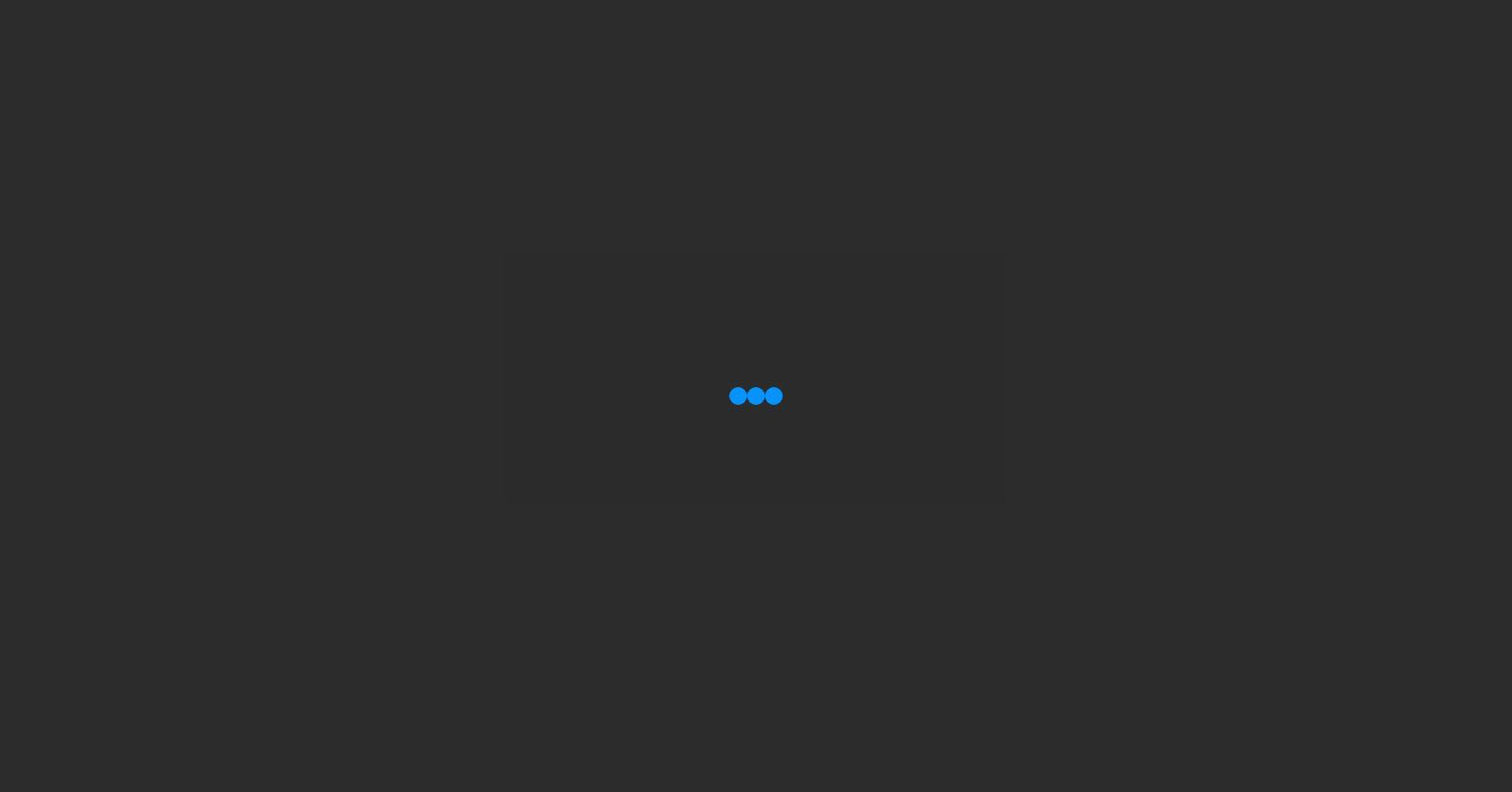 scroll, scrollTop: 0, scrollLeft: 0, axis: both 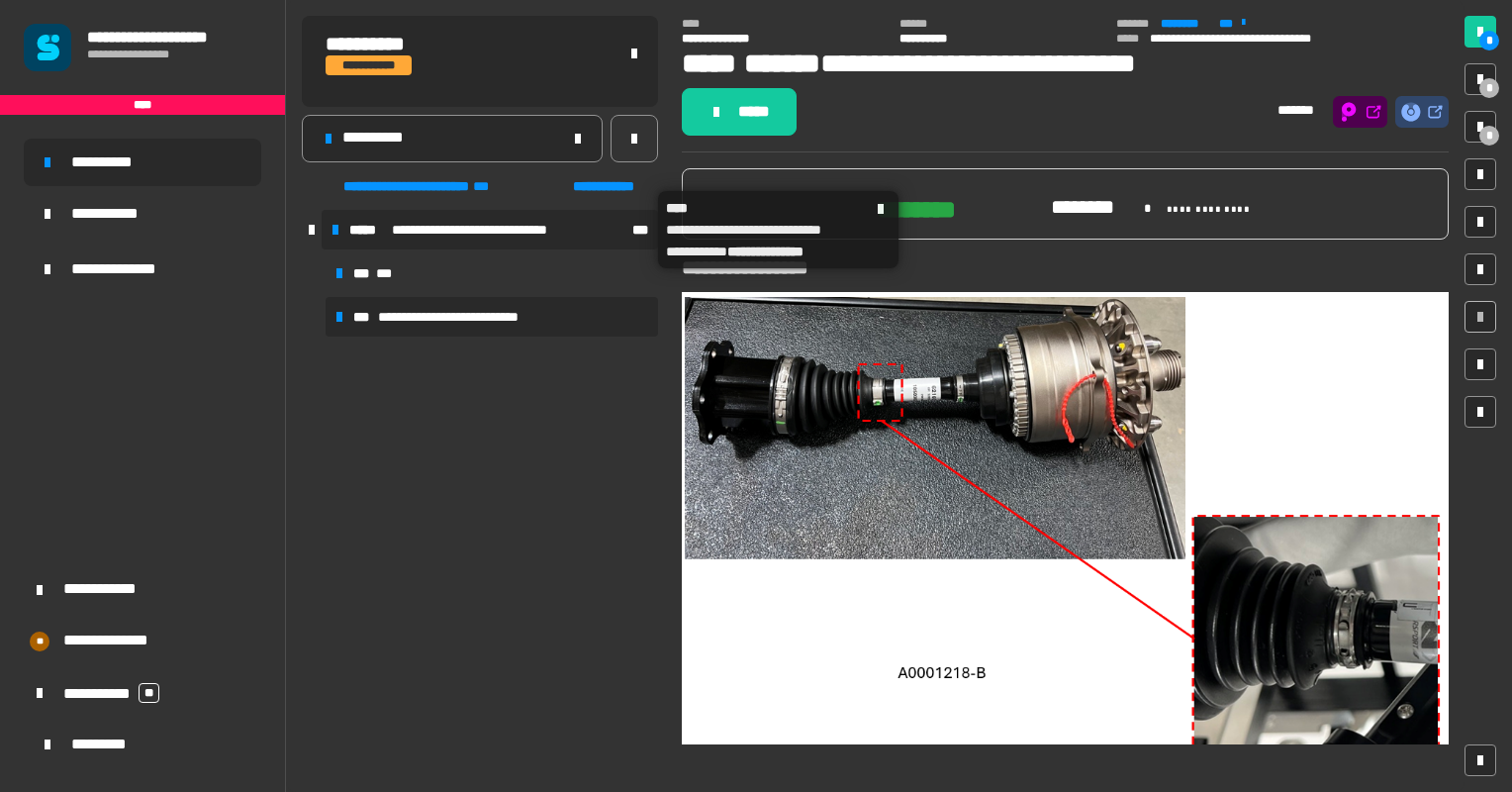 click on "**********" at bounding box center [492, 230] 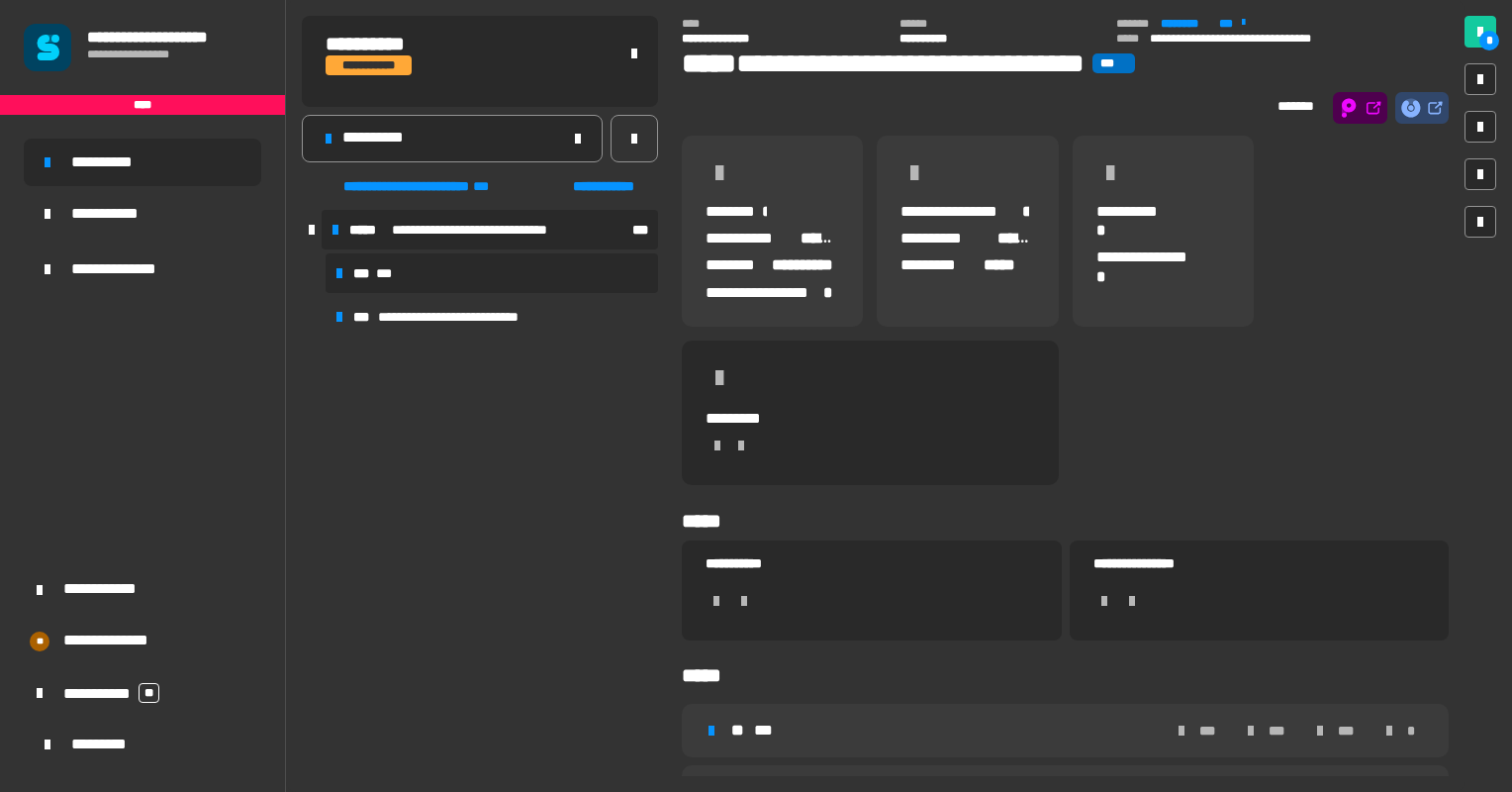 click on "***" at bounding box center [362, 273] 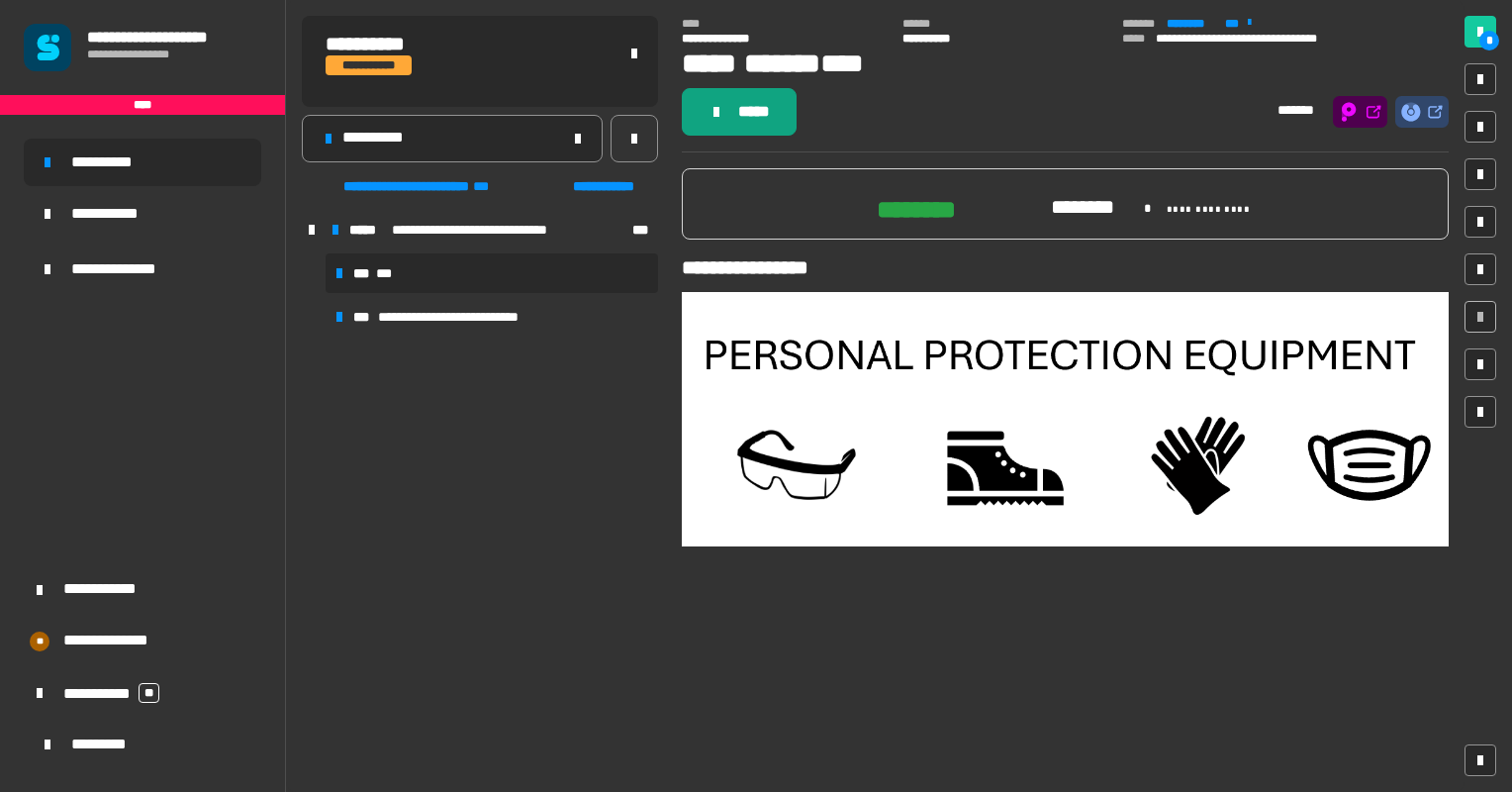 click 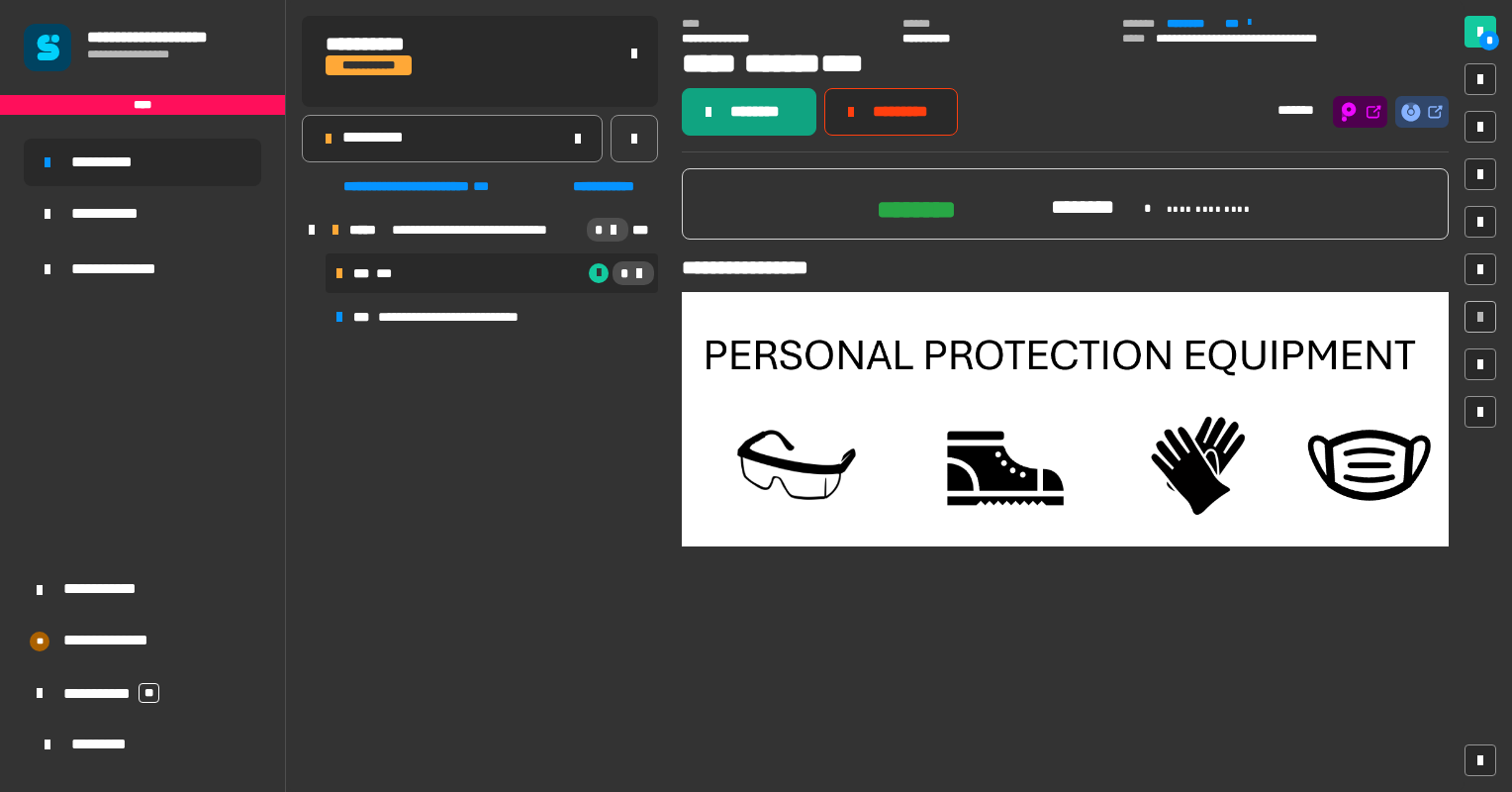 click on "********" 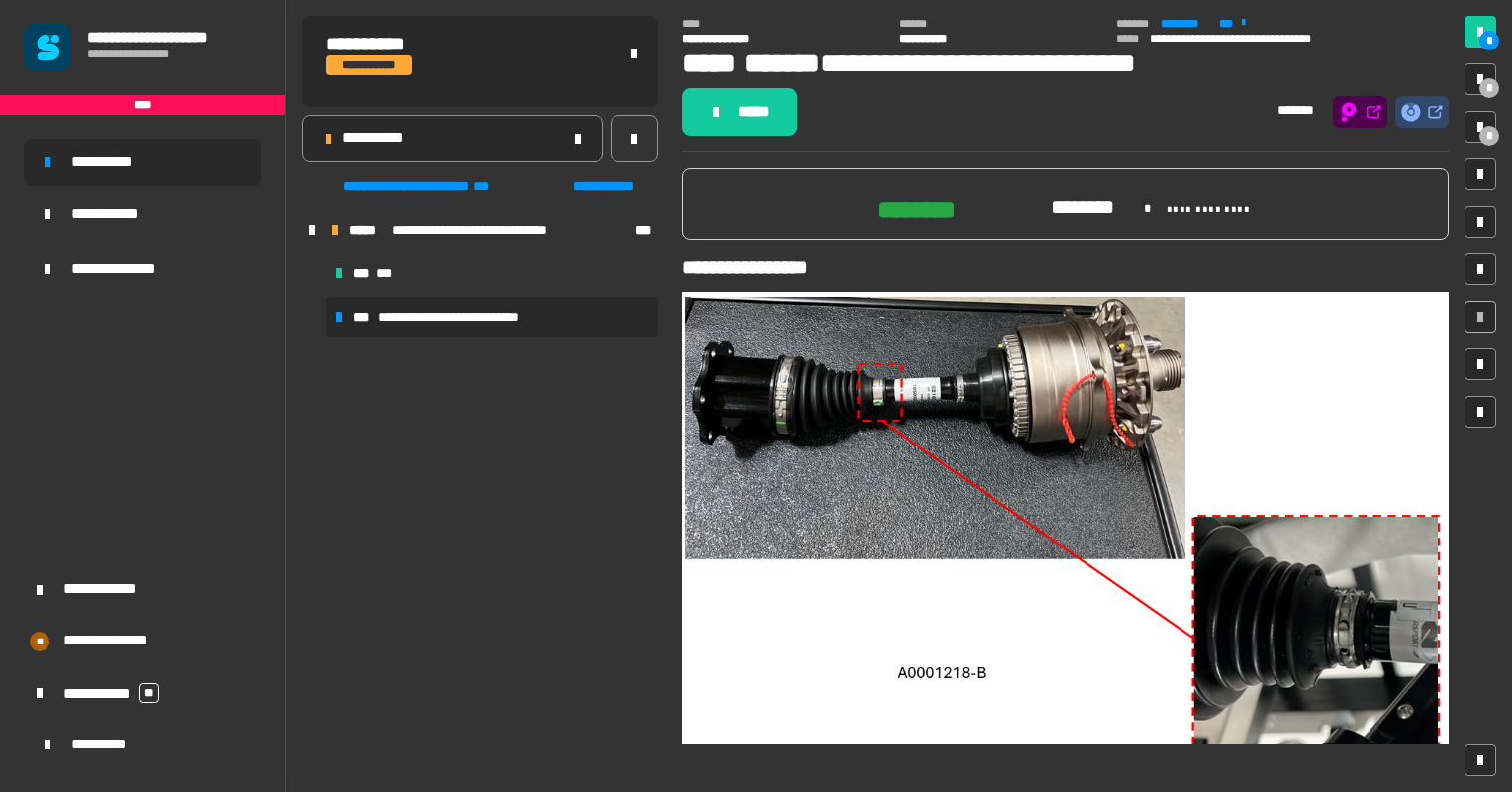 click on "*****" 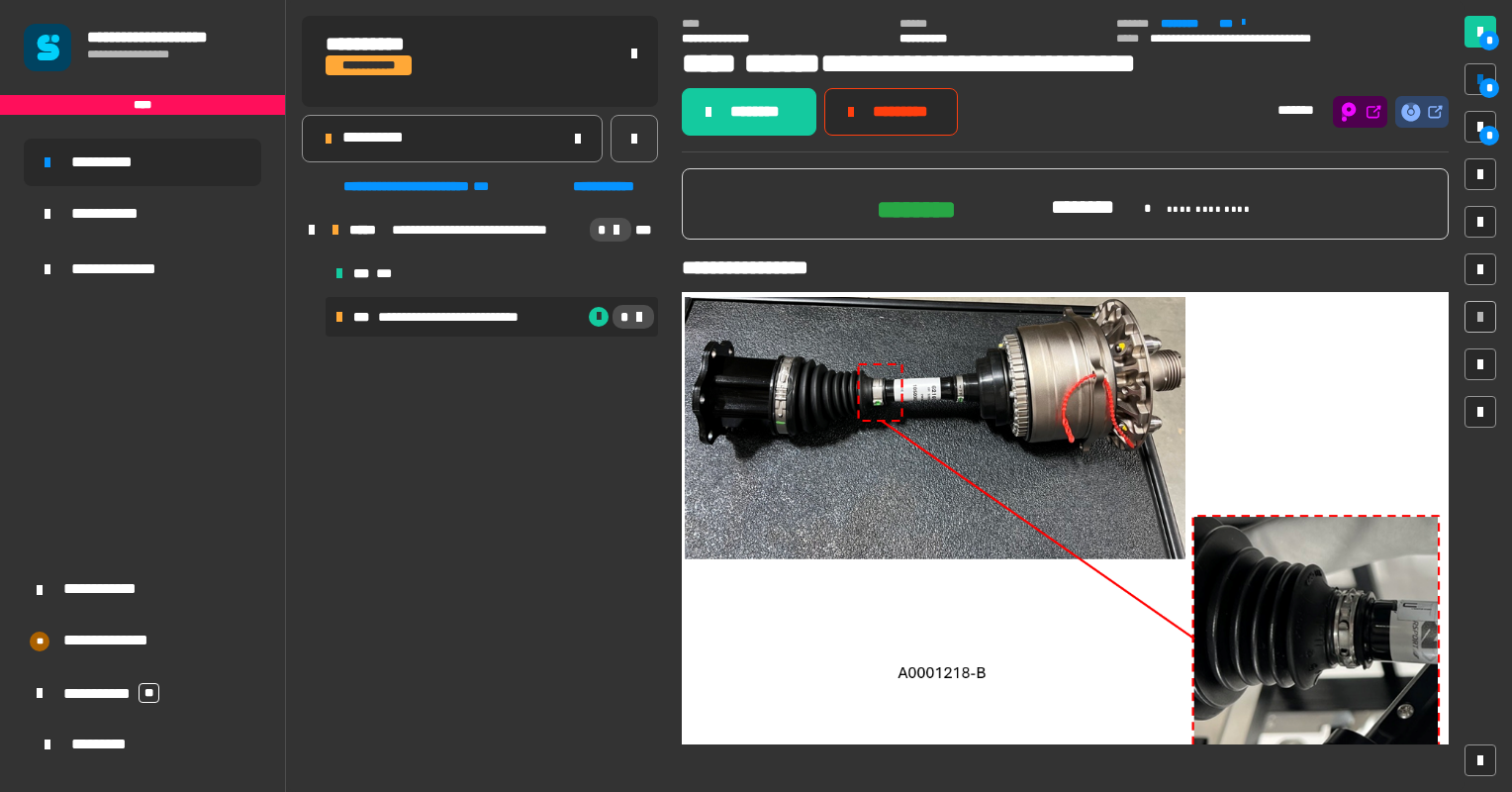 click on "*" at bounding box center (1489, 88) 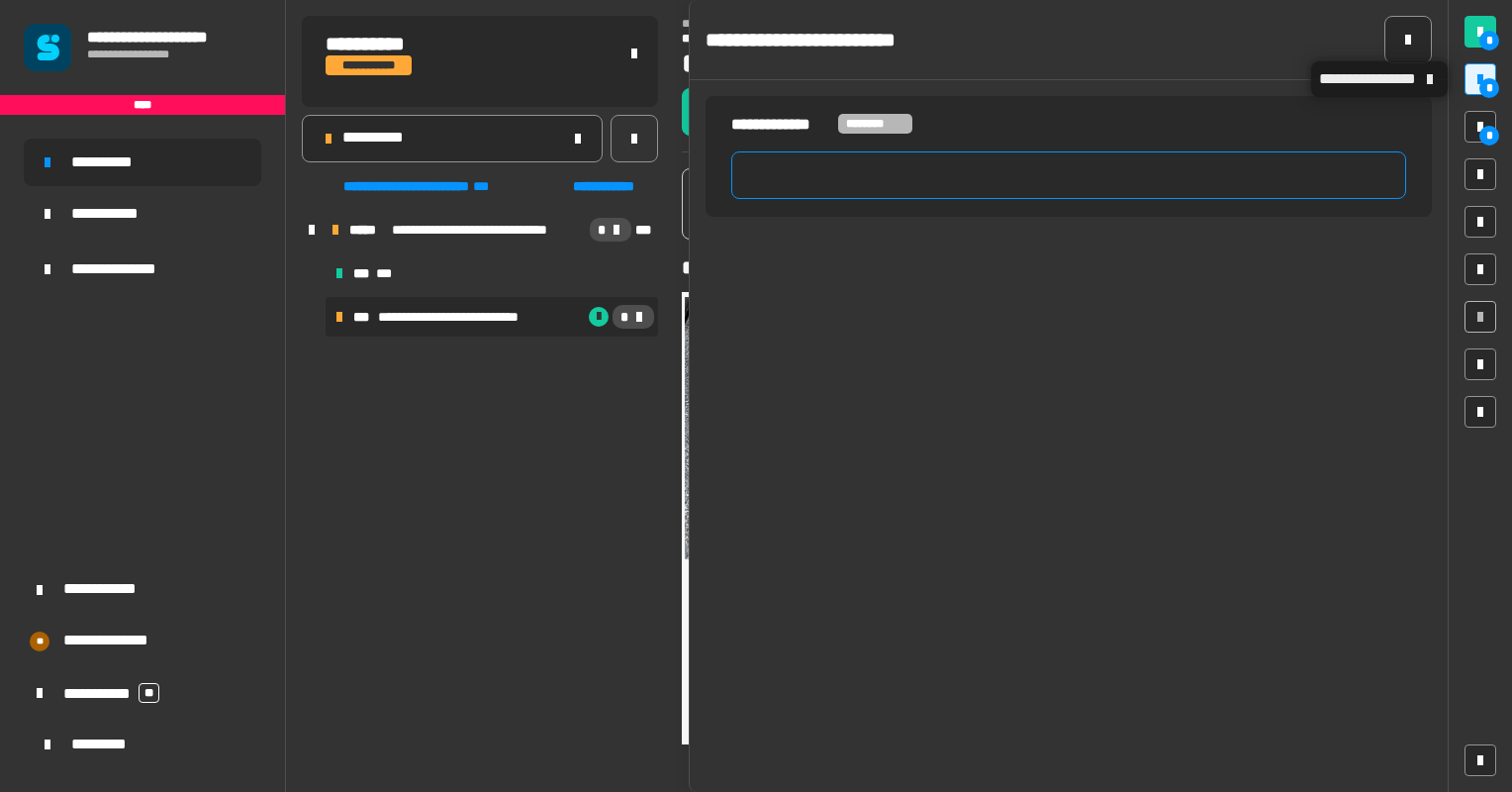 click 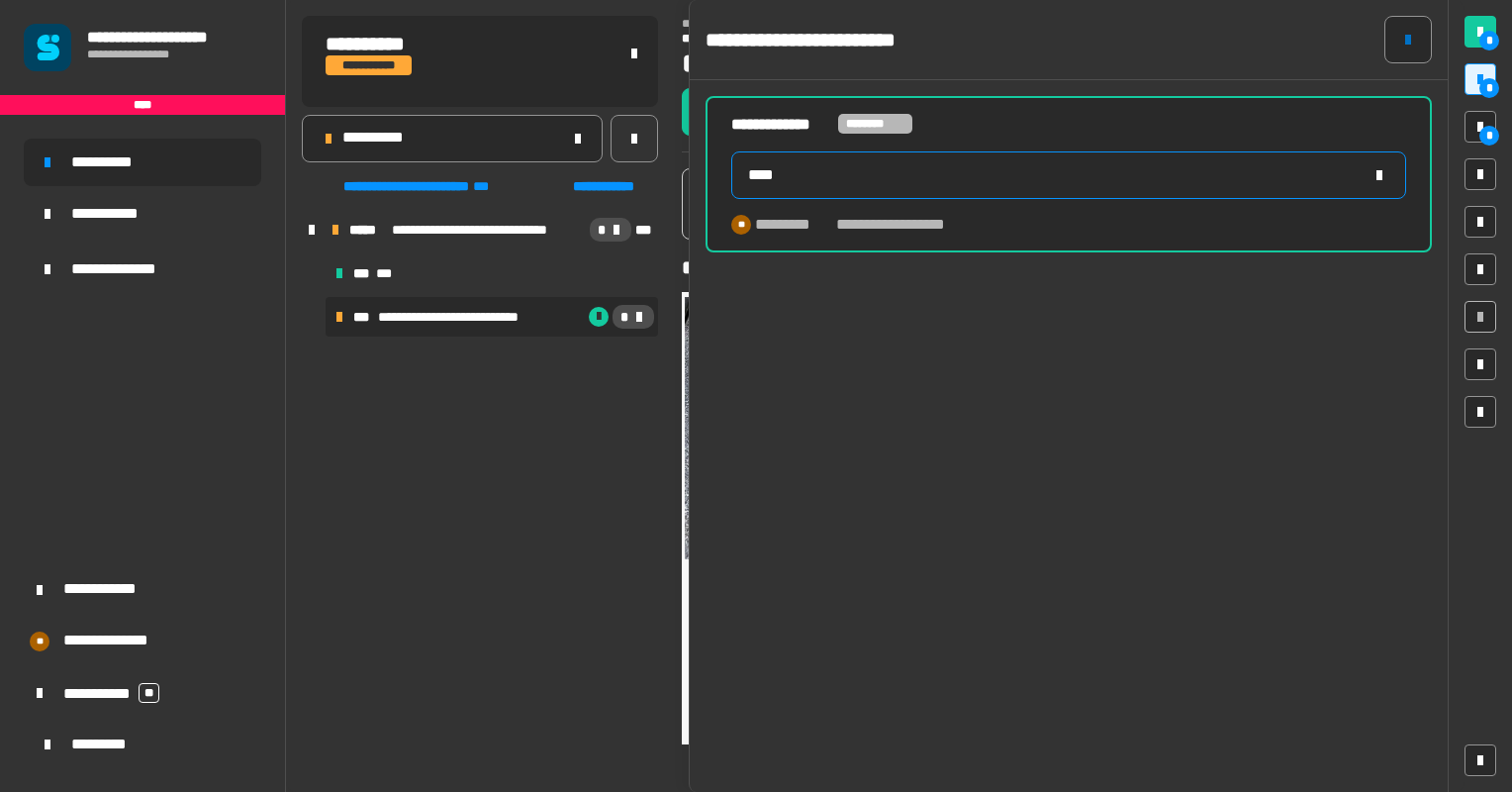 type on "****" 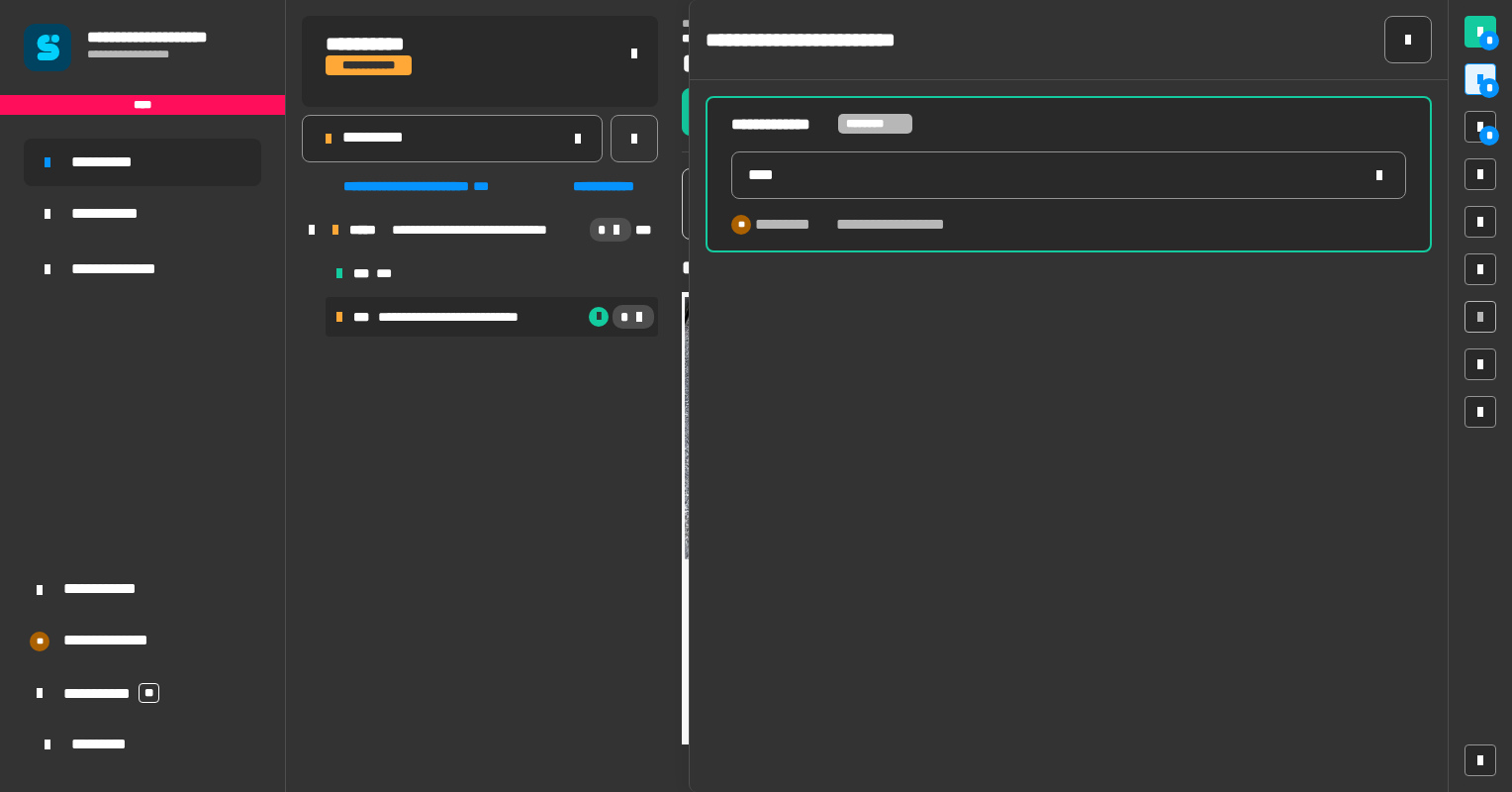 drag, startPoint x: 1399, startPoint y: 43, endPoint x: 1400, endPoint y: 28, distance: 15.033296 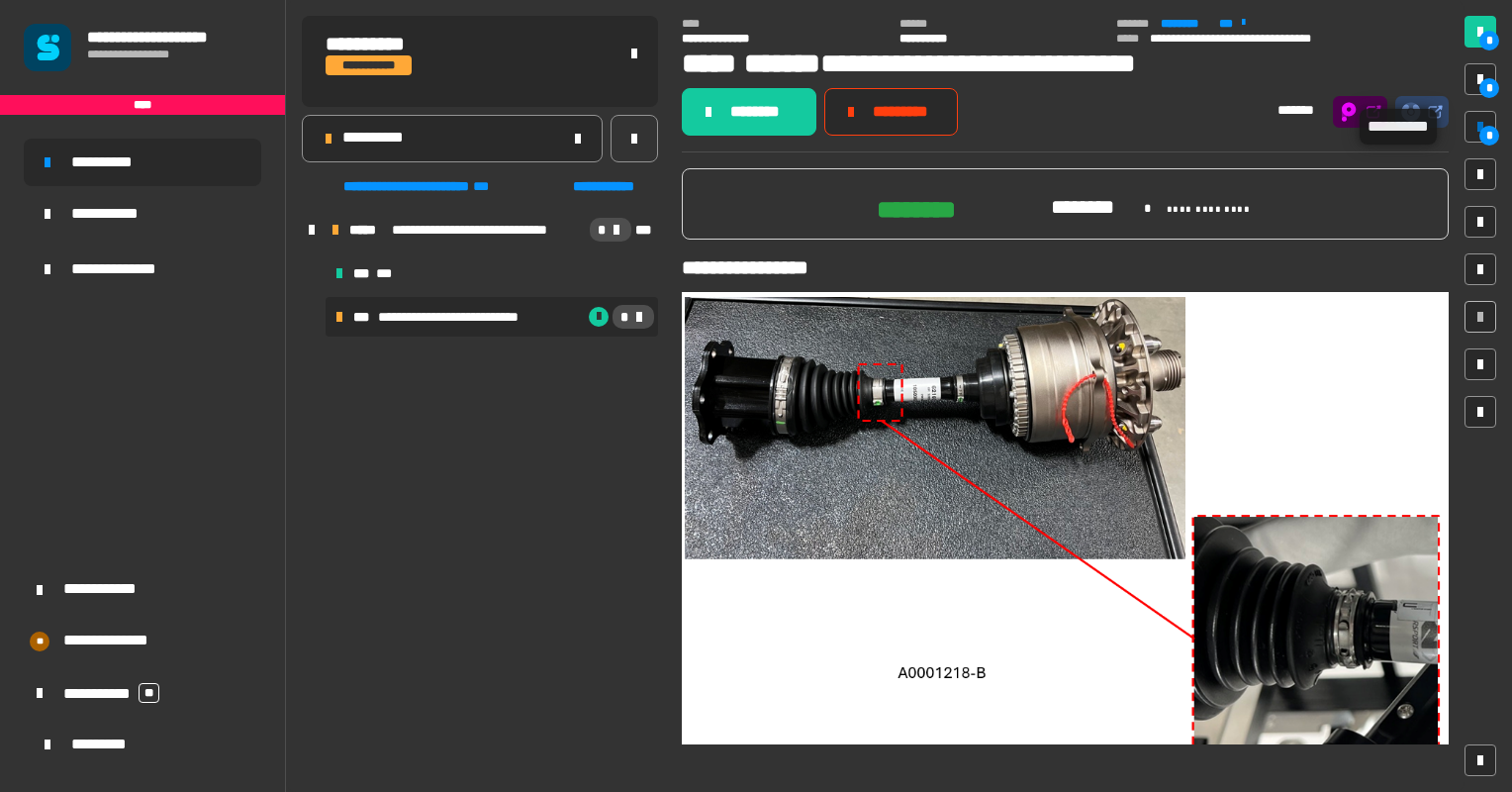 click at bounding box center (1480, 127) 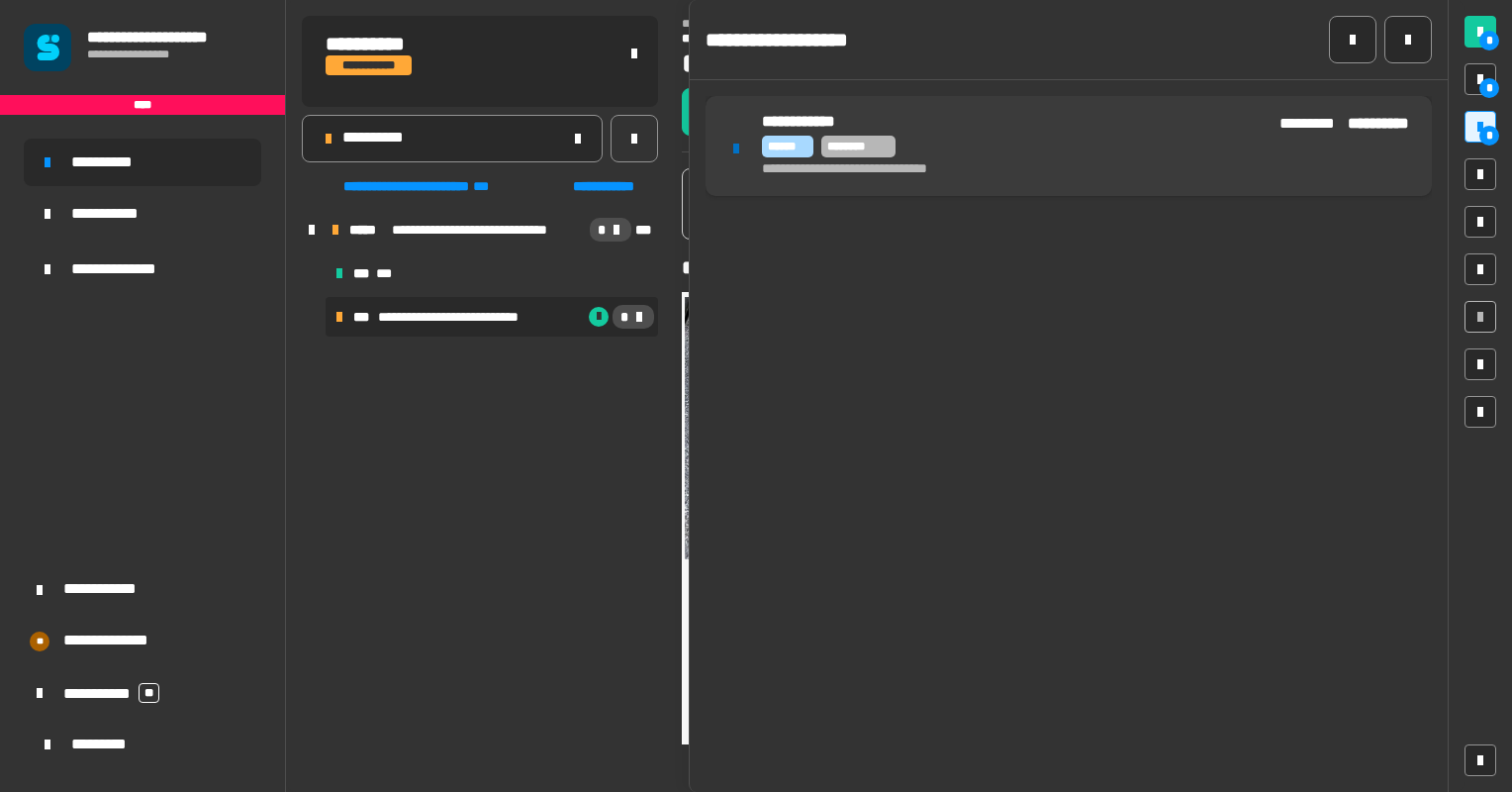 click on "**********" at bounding box center (1012, 146) 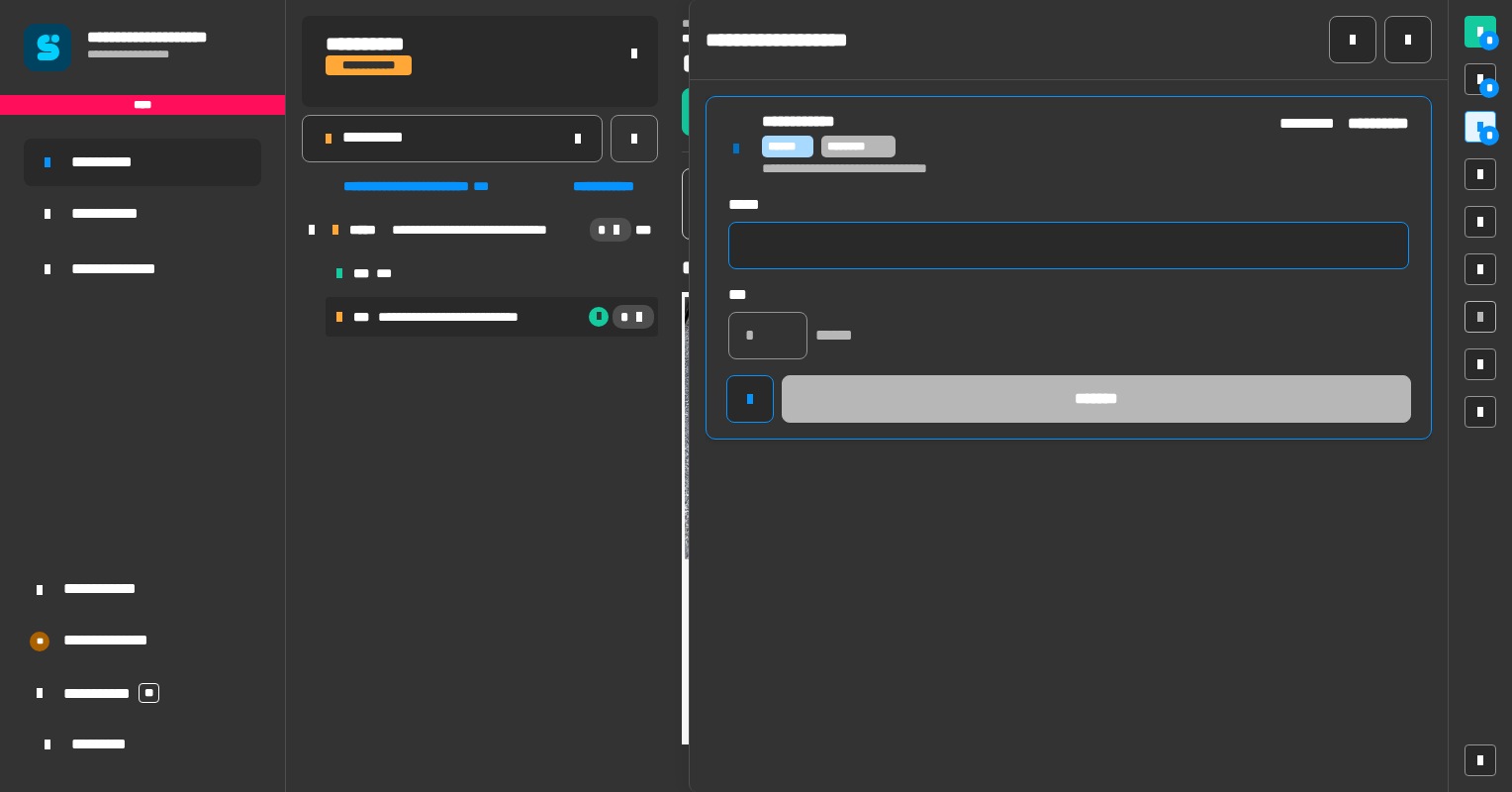click 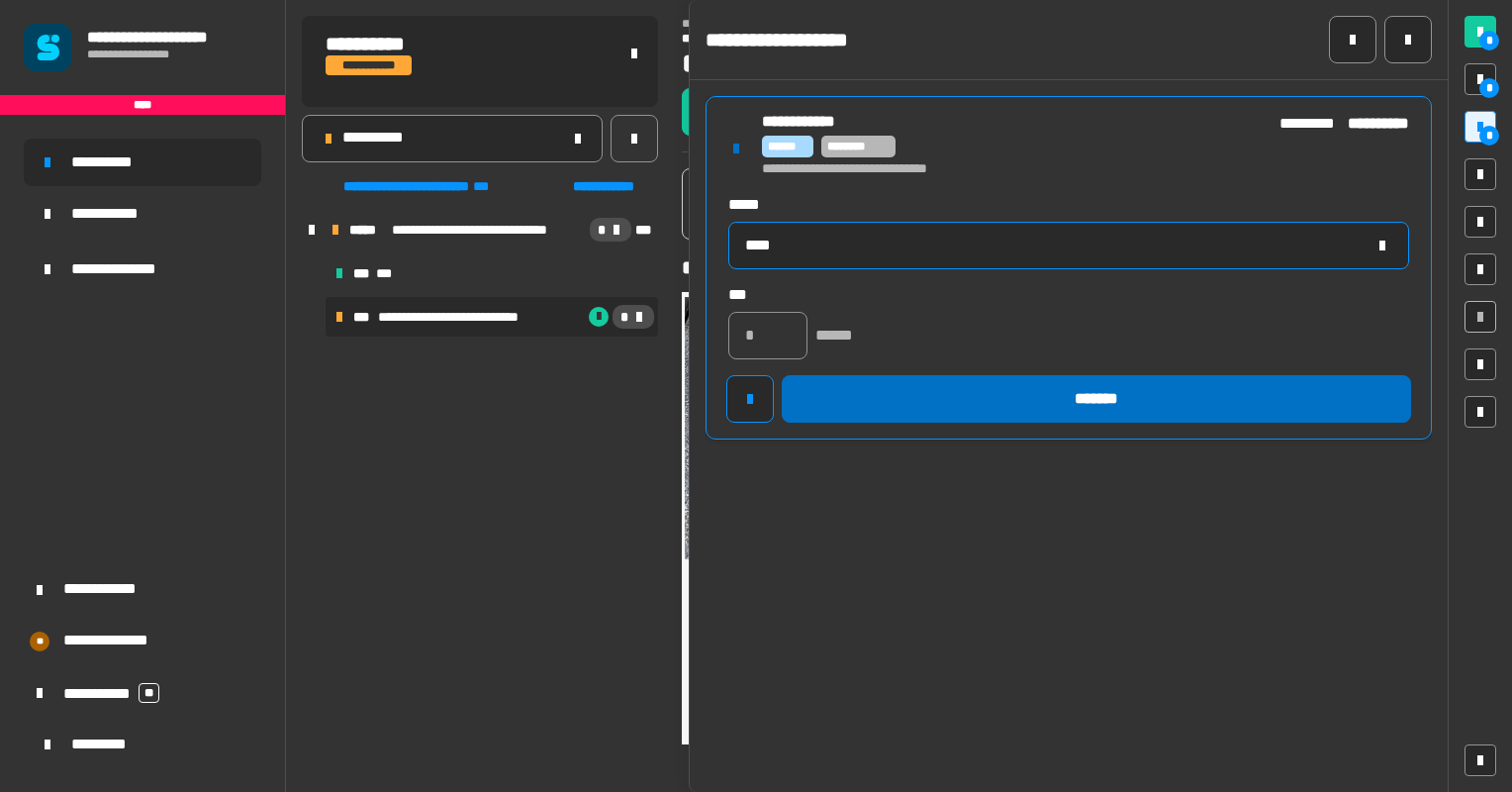 type on "****" 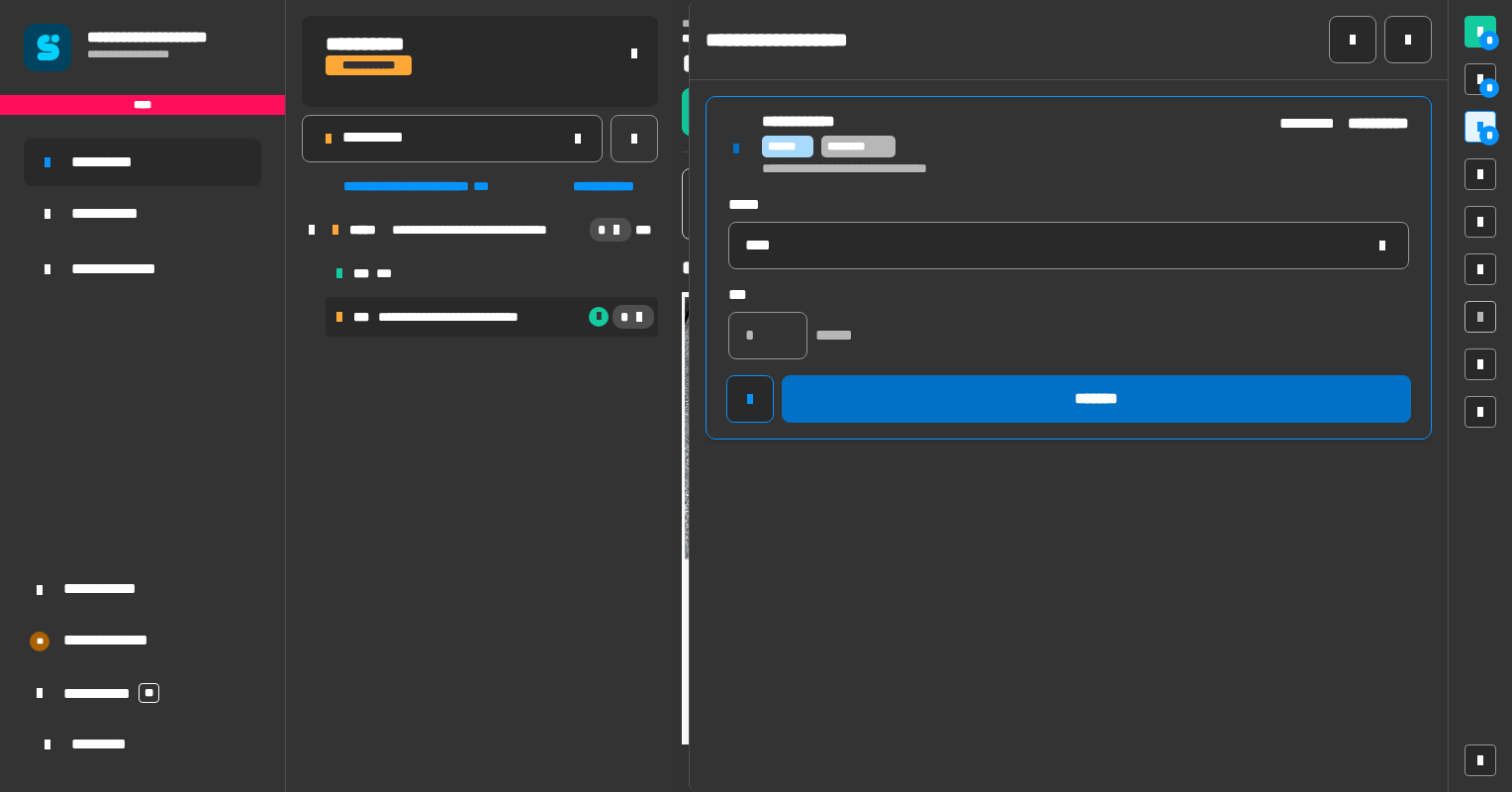 click on "*******" 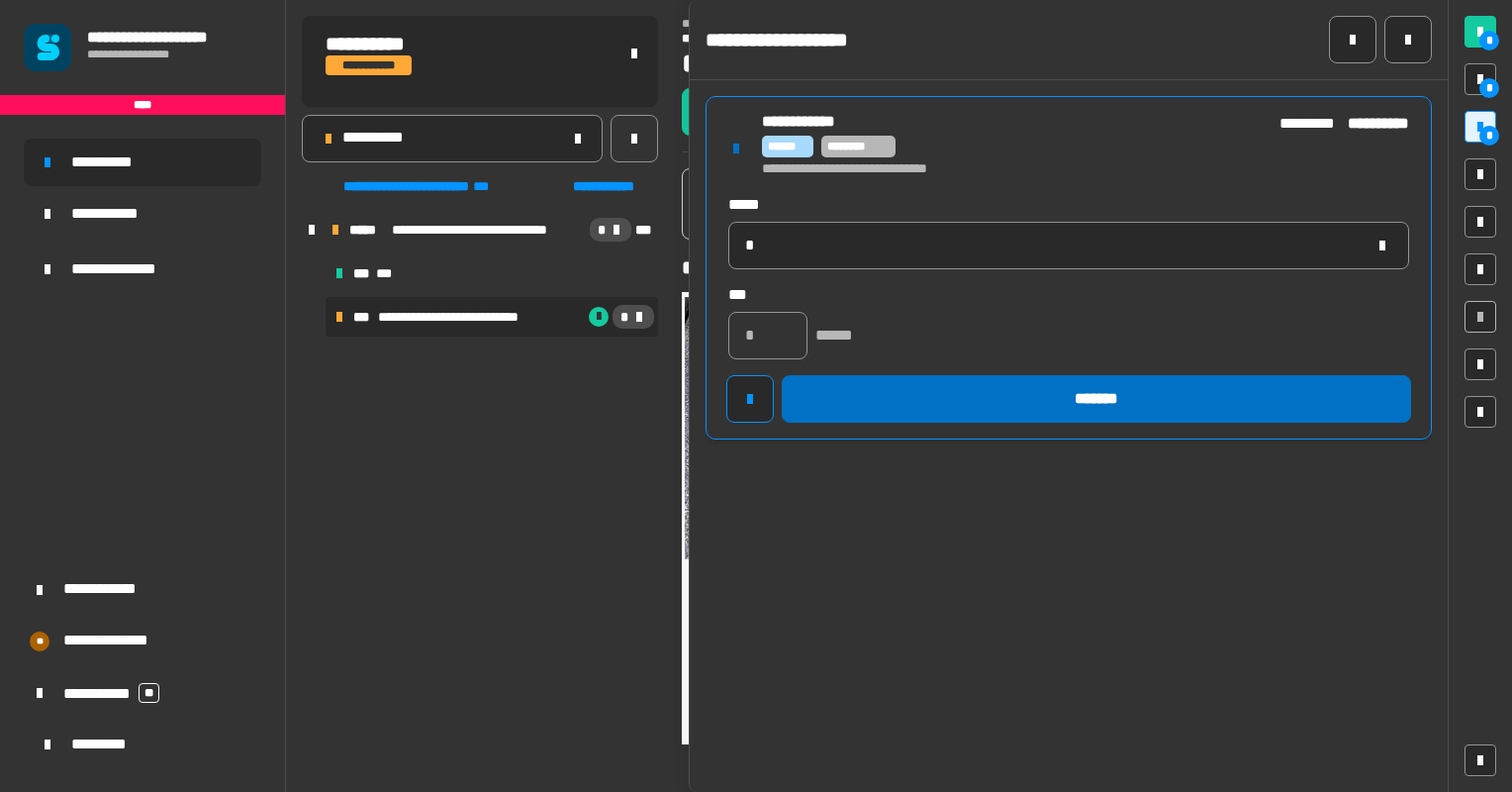 type 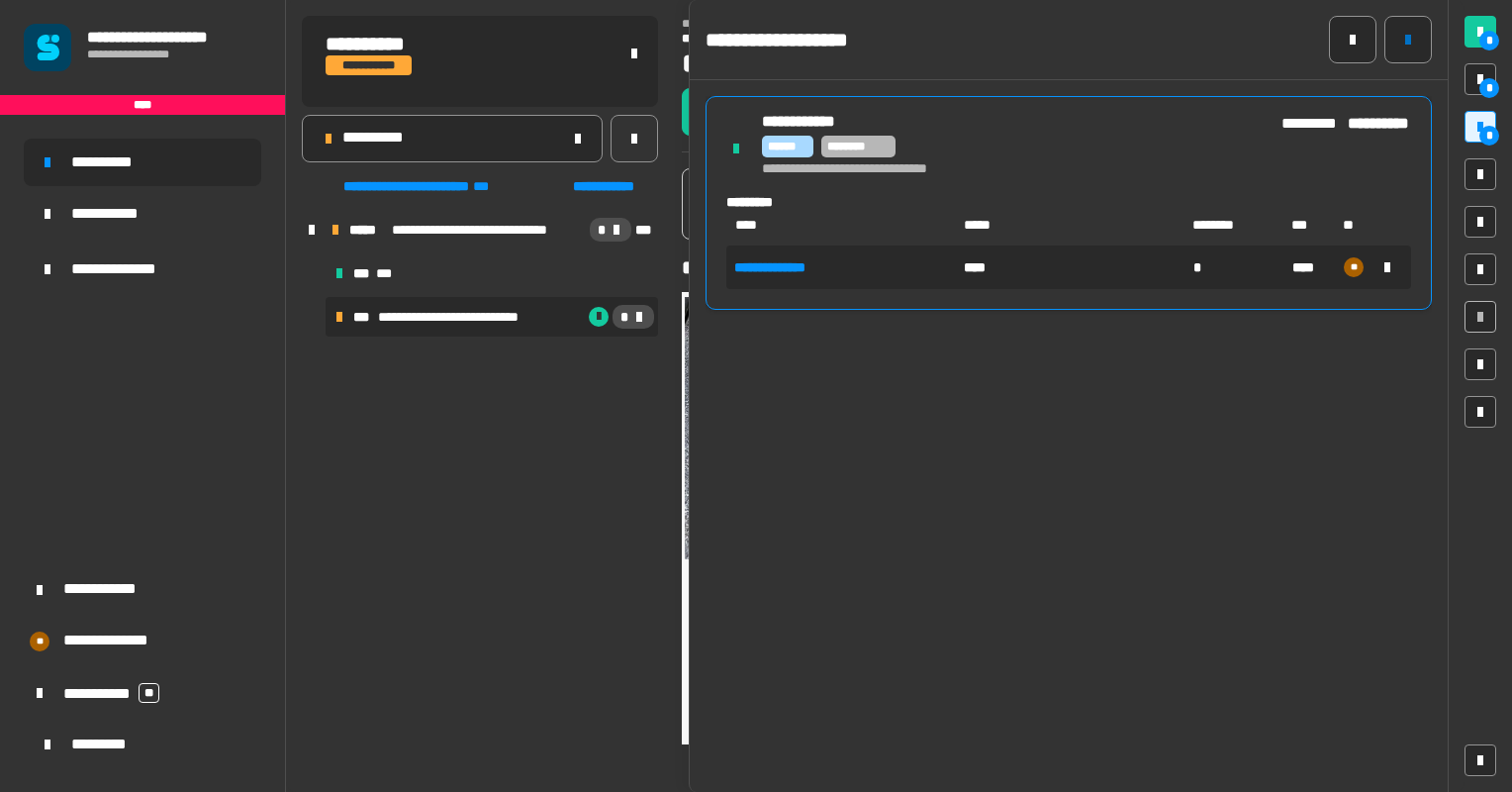 click 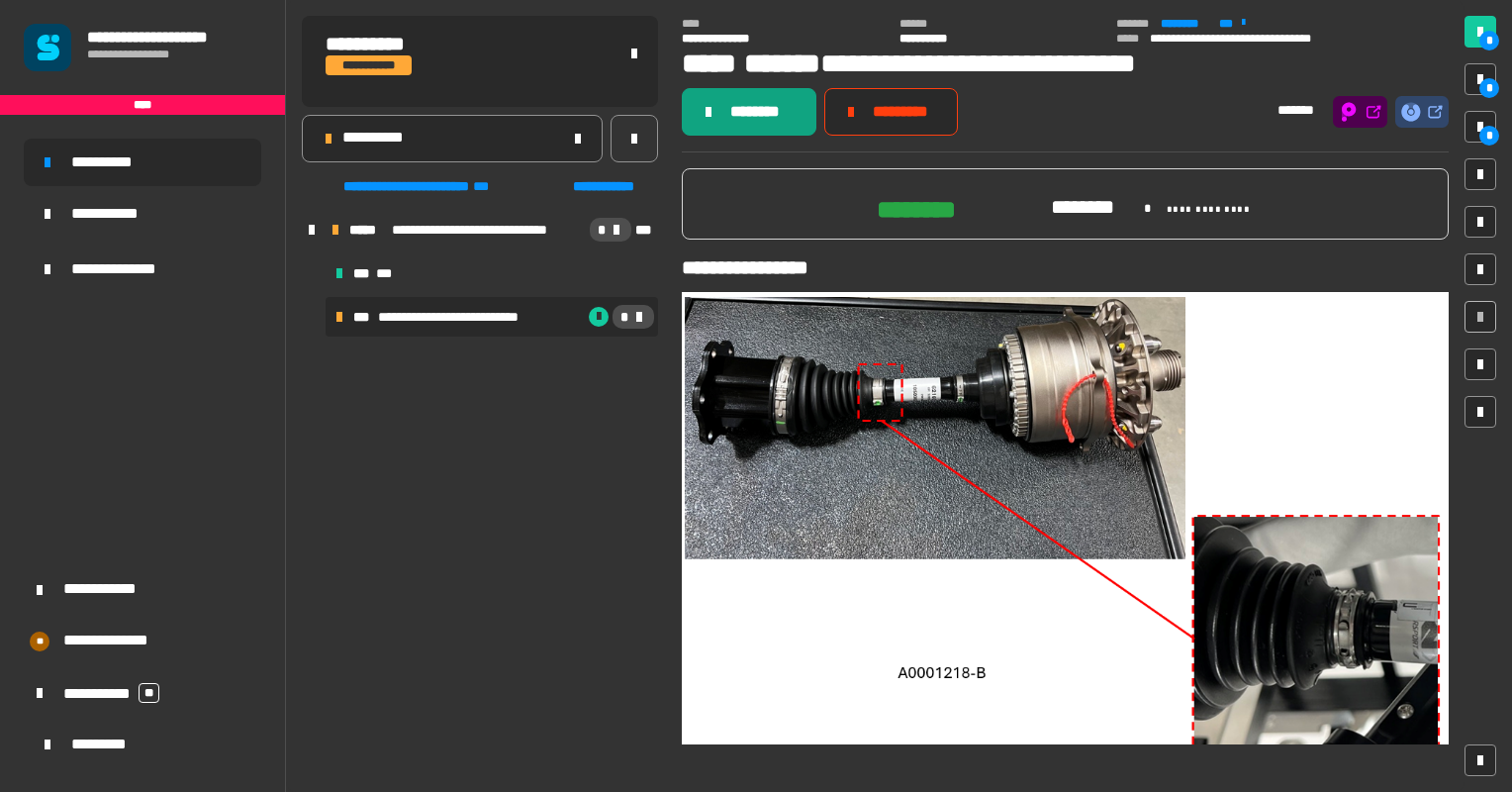 click on "********" 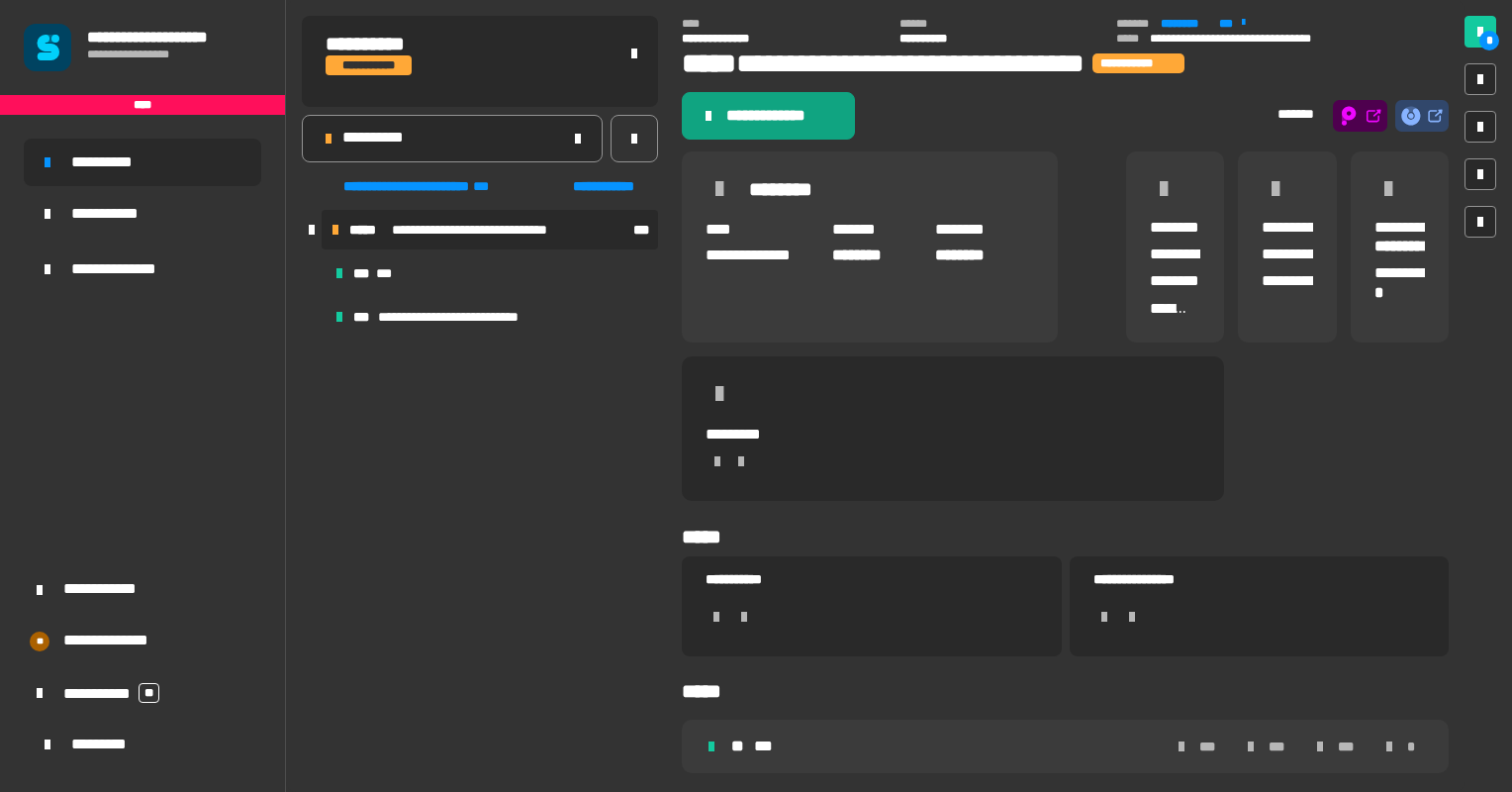 click on "**********" 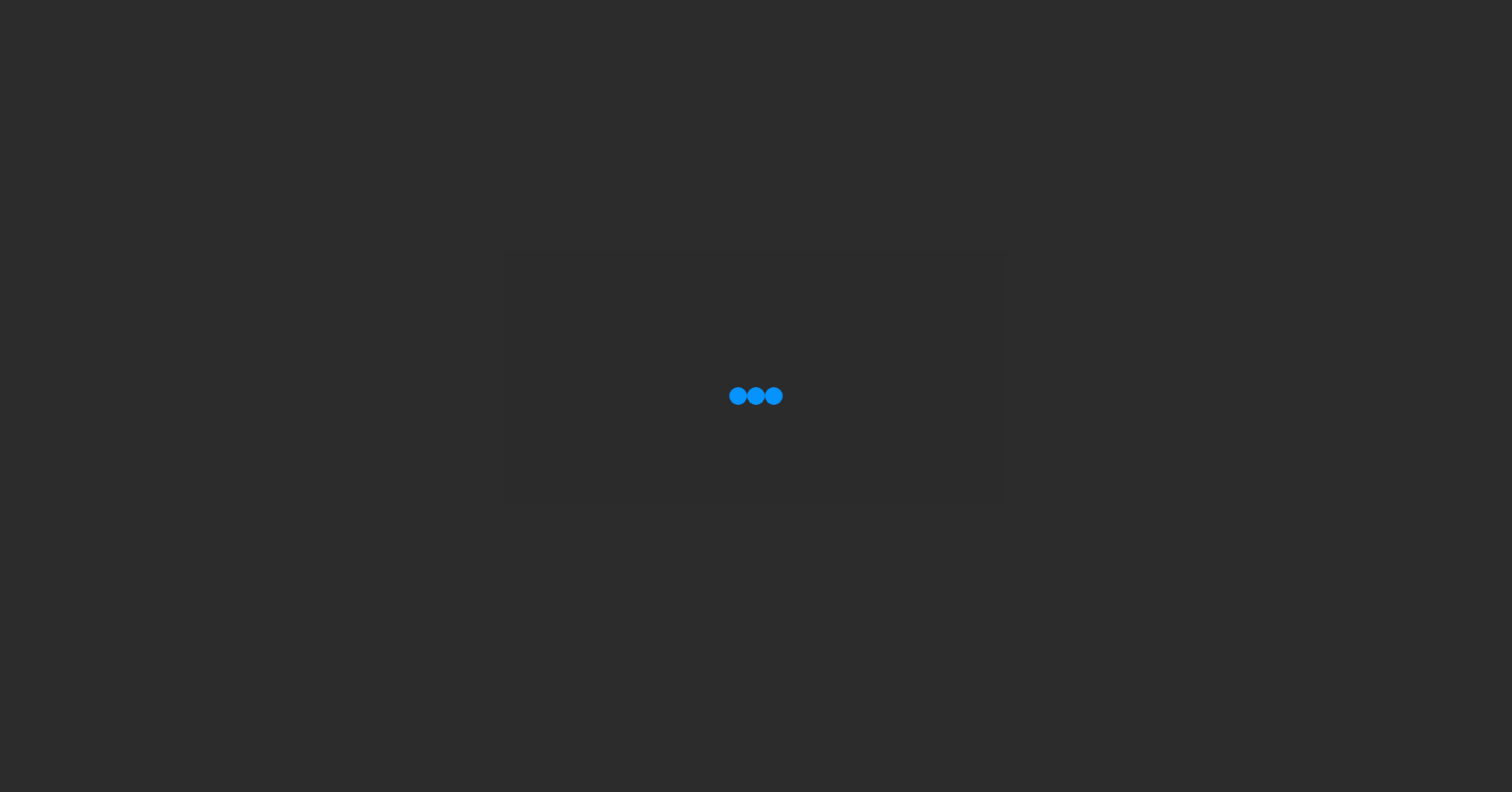 scroll, scrollTop: 0, scrollLeft: 0, axis: both 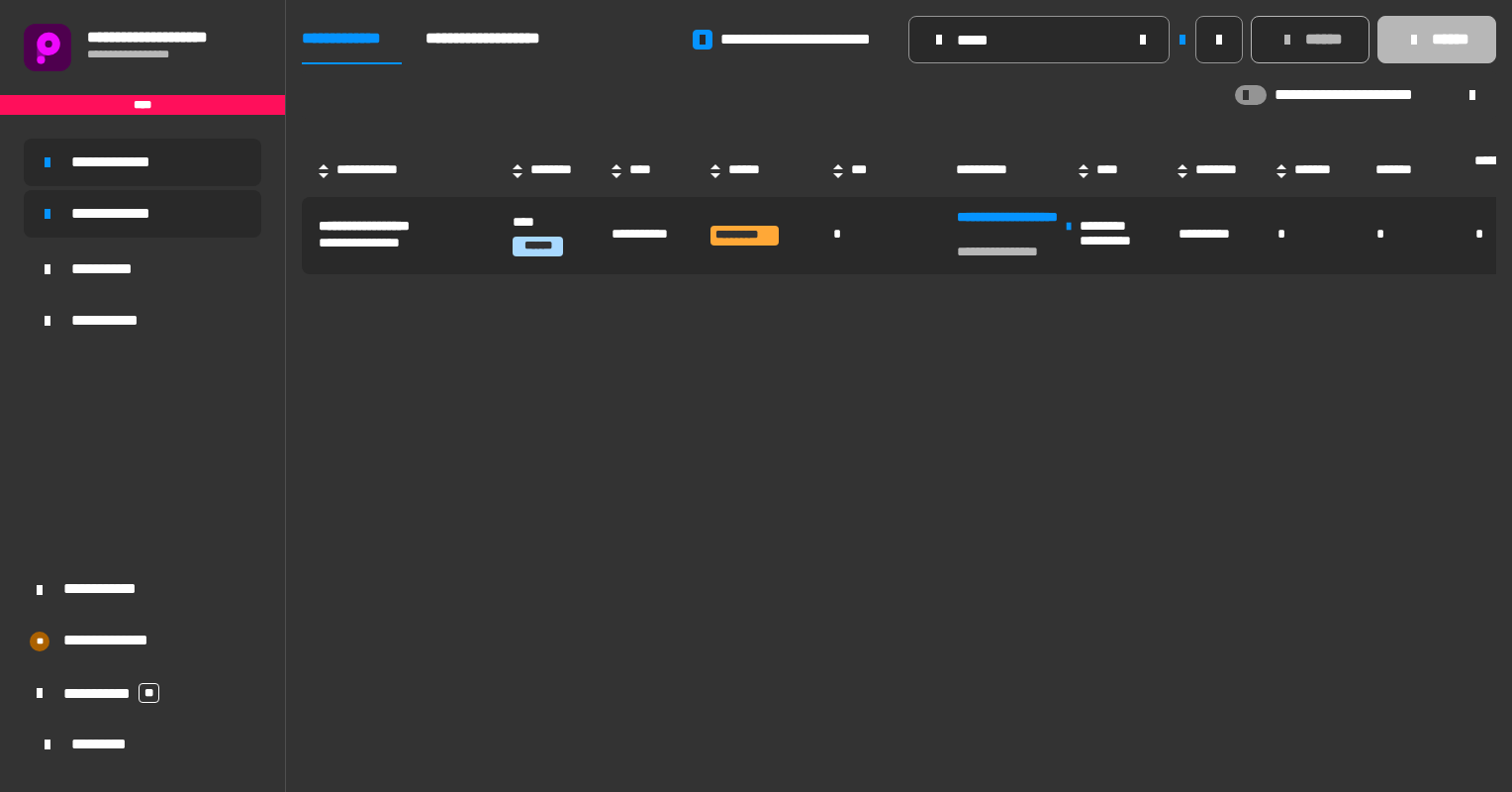 click on "**********" 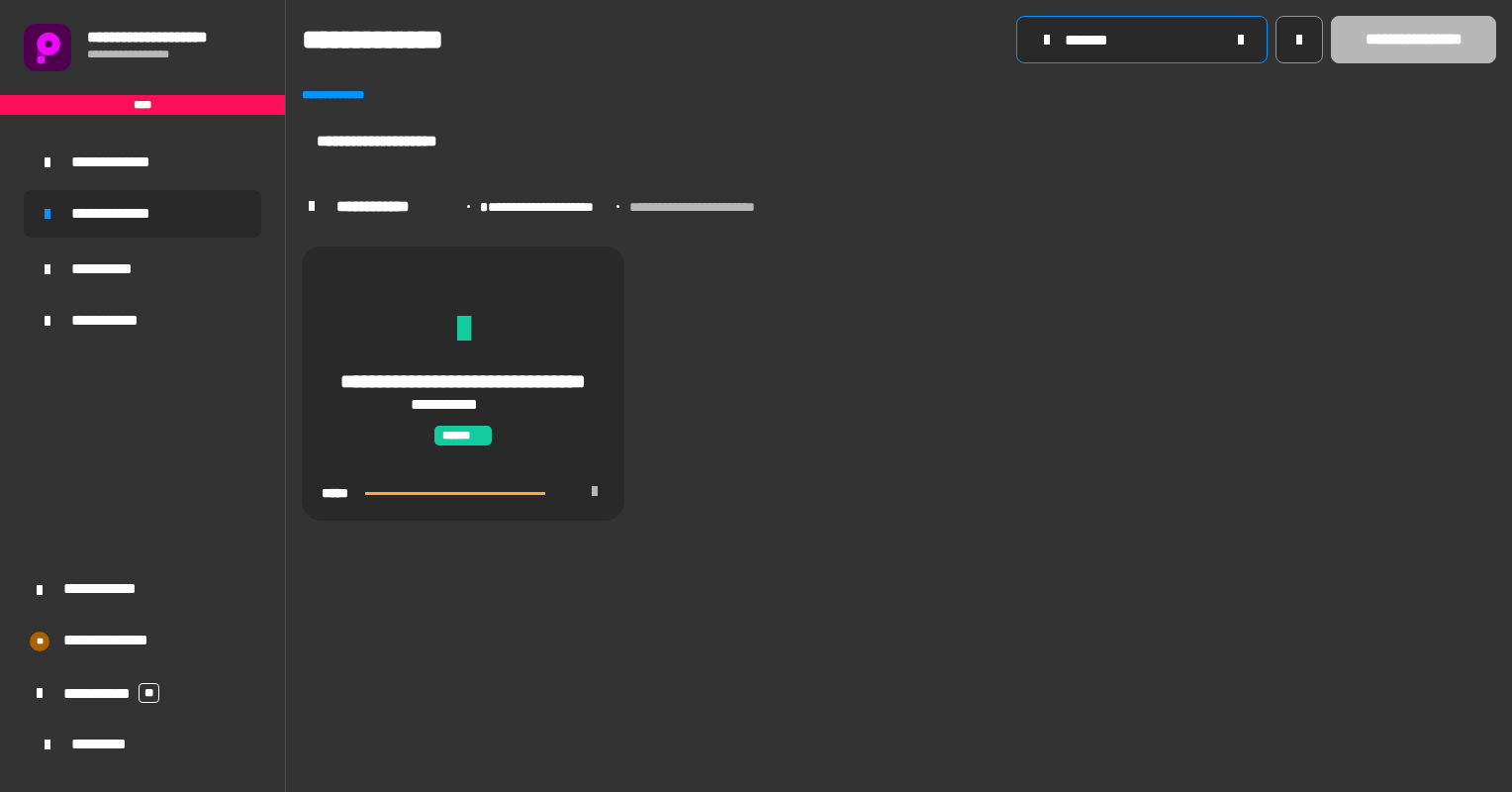 click on "*******" 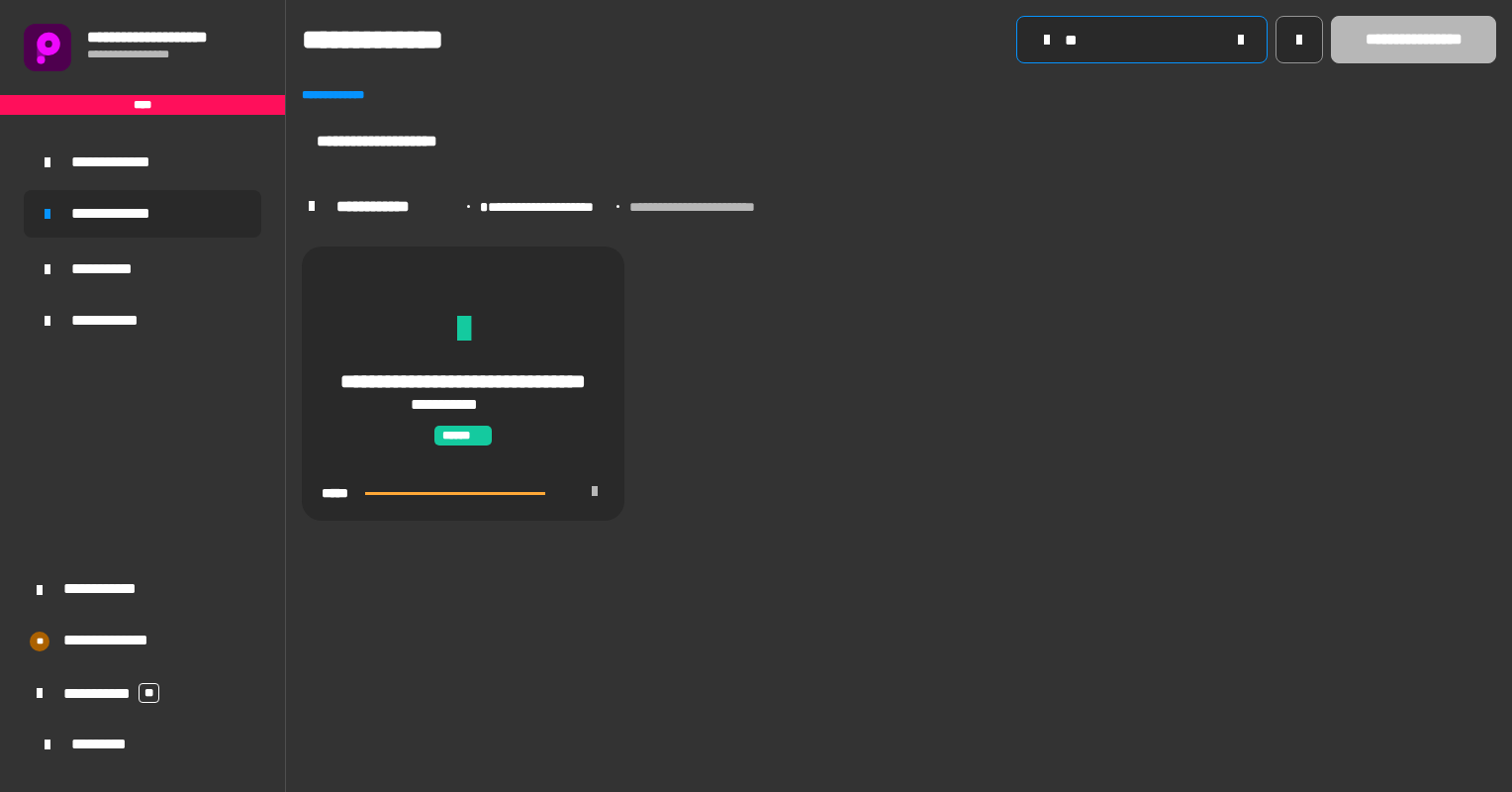 type on "*" 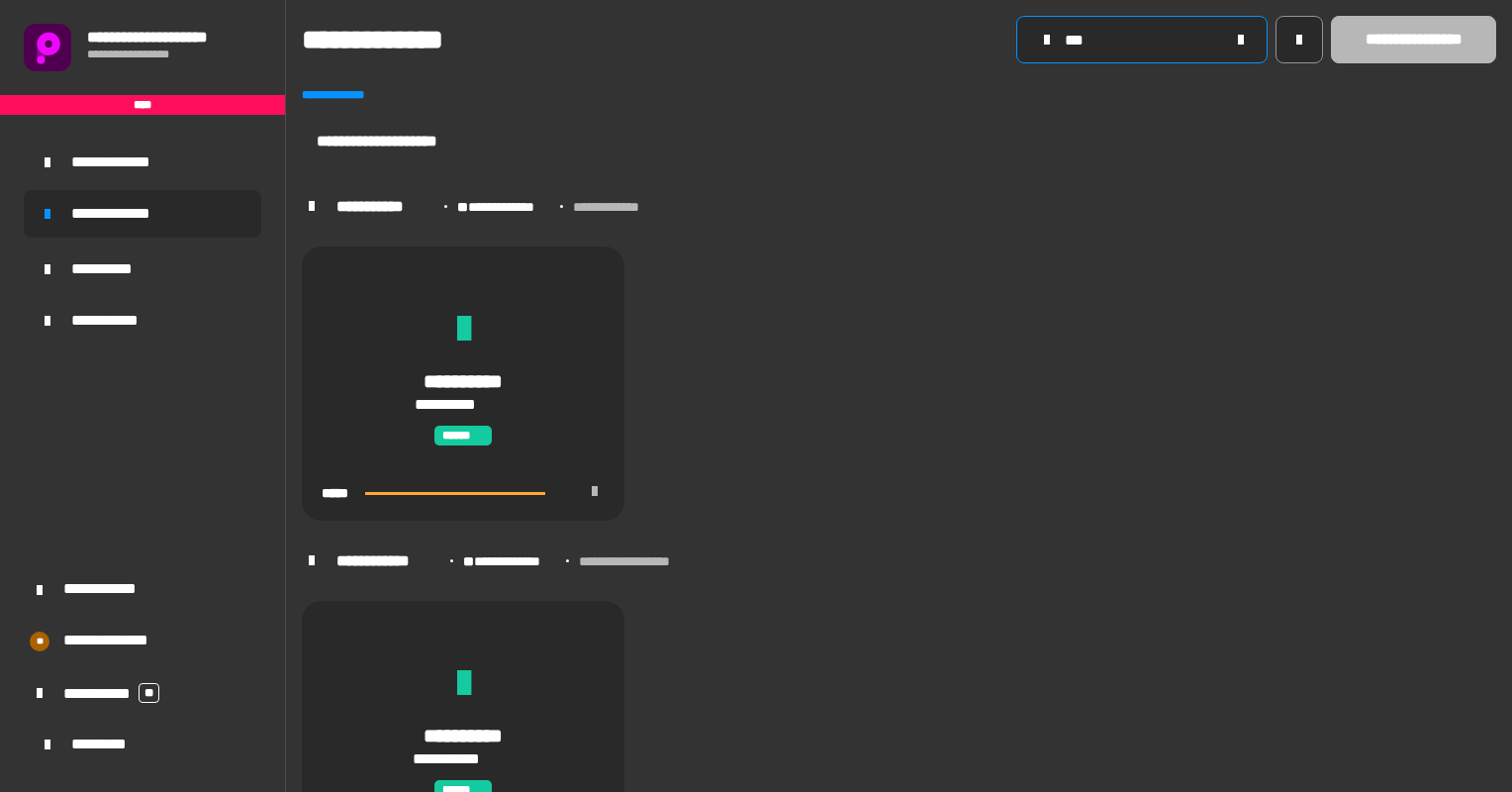 scroll, scrollTop: 0, scrollLeft: 0, axis: both 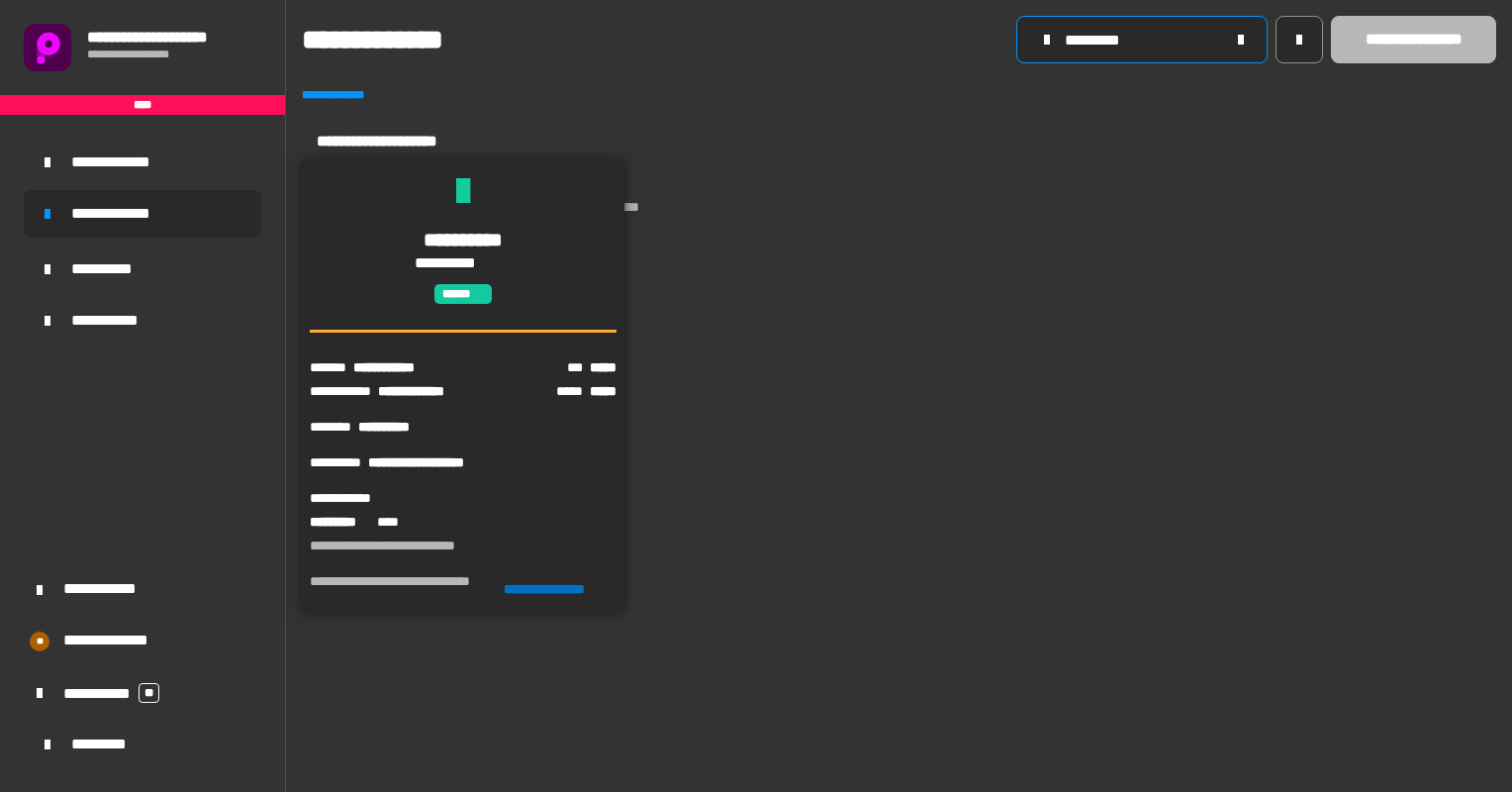 type on "*********" 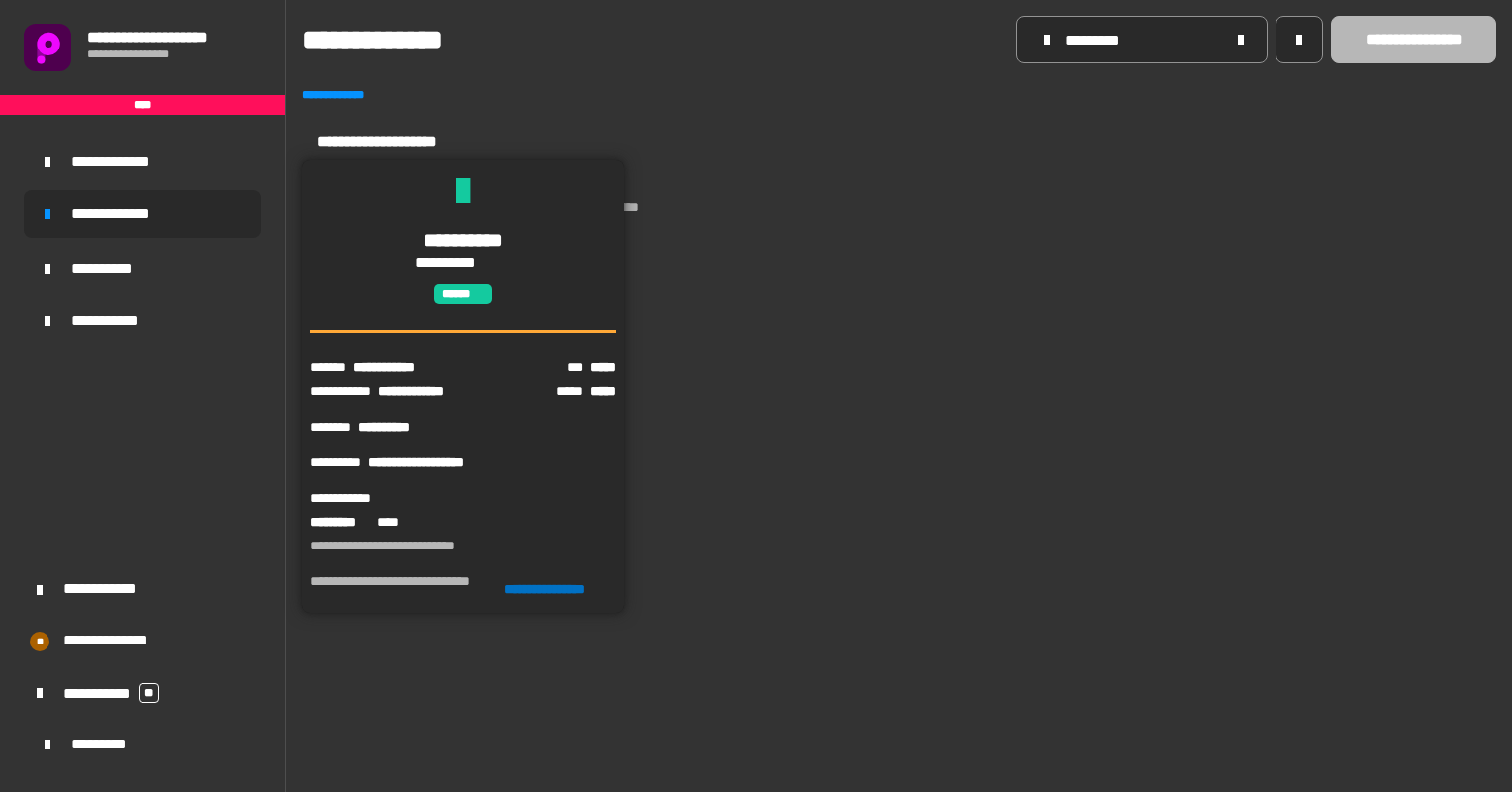click 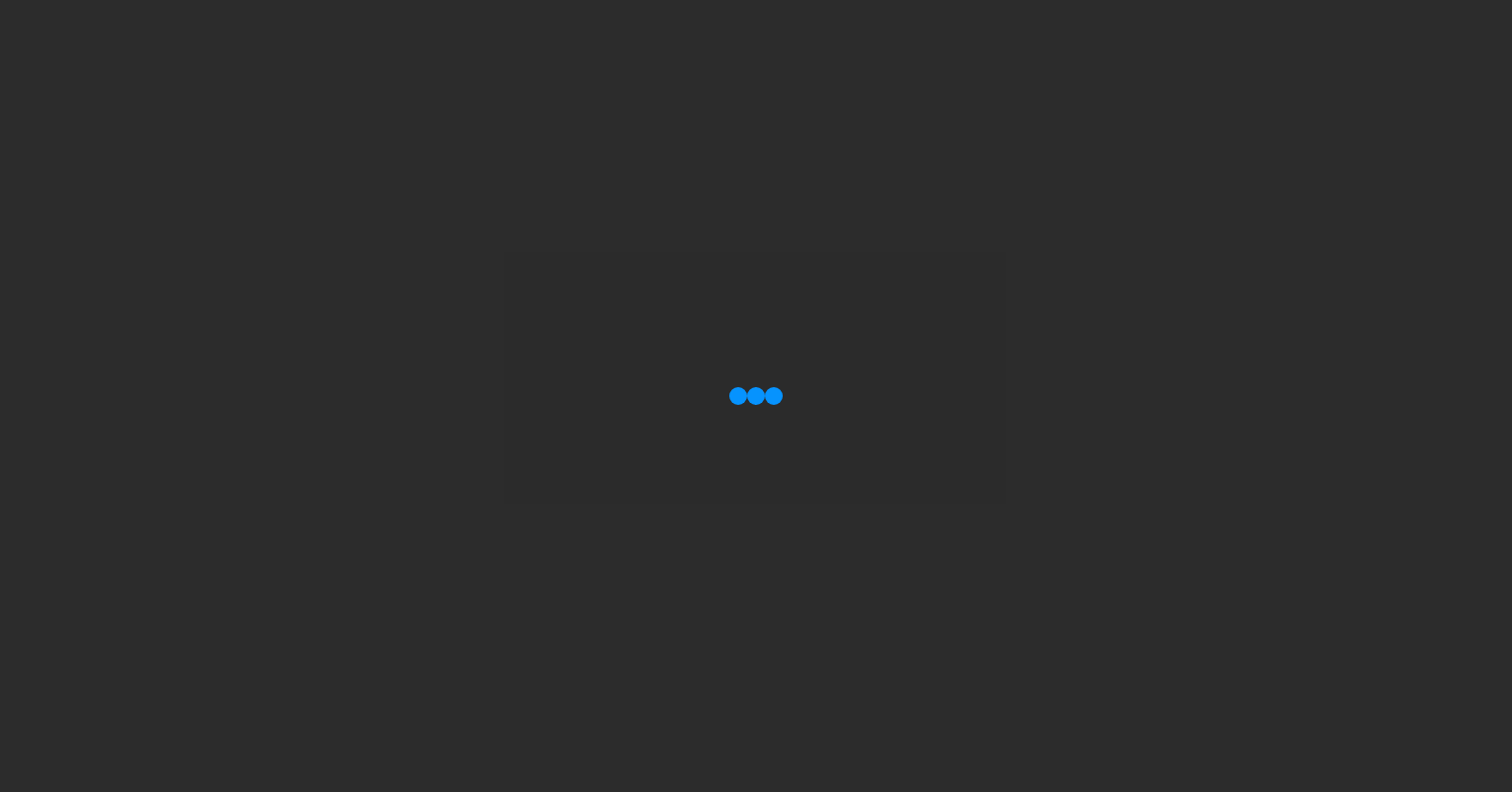 scroll, scrollTop: 0, scrollLeft: 0, axis: both 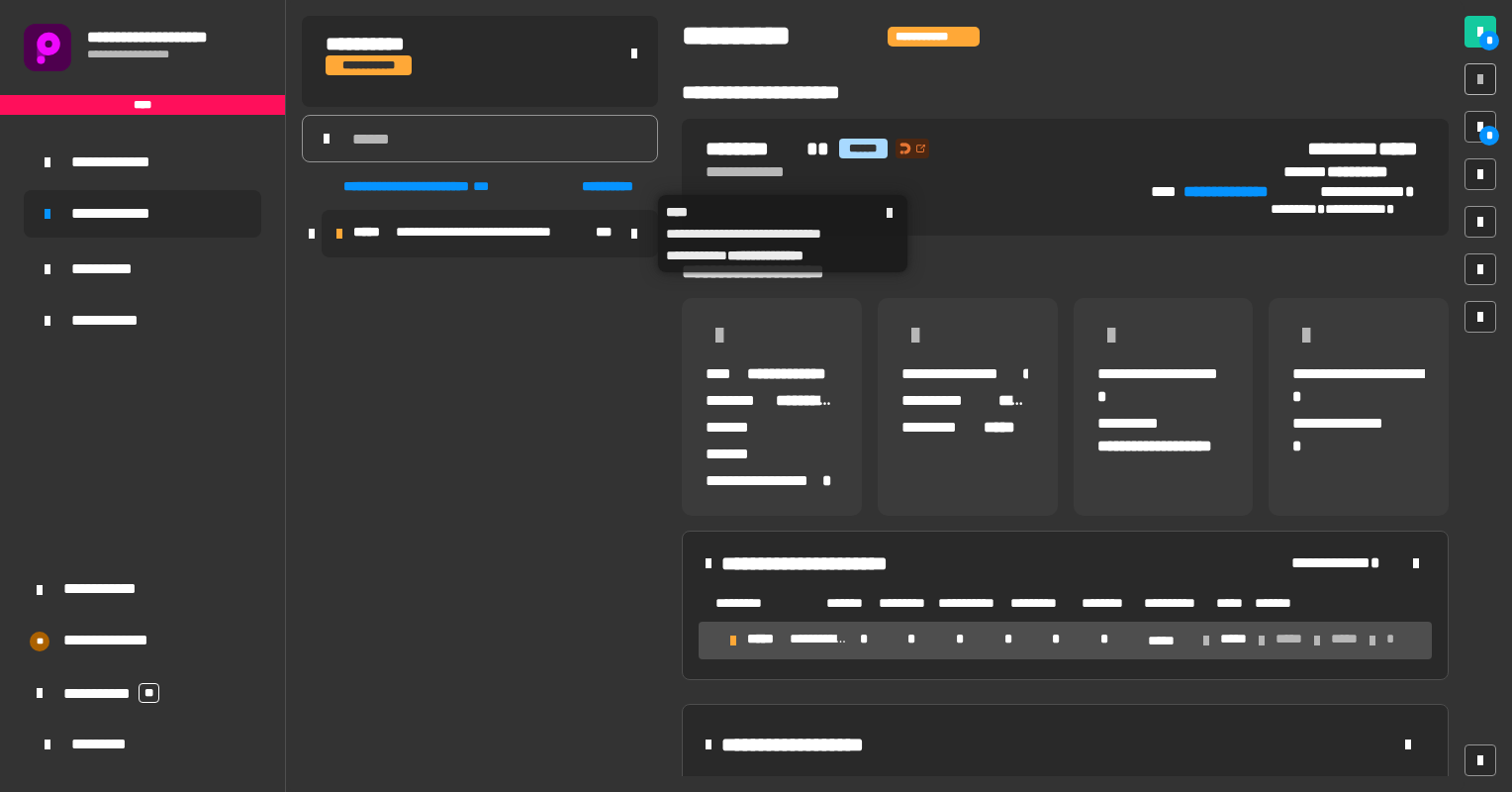 click on "**********" at bounding box center [490, 234] 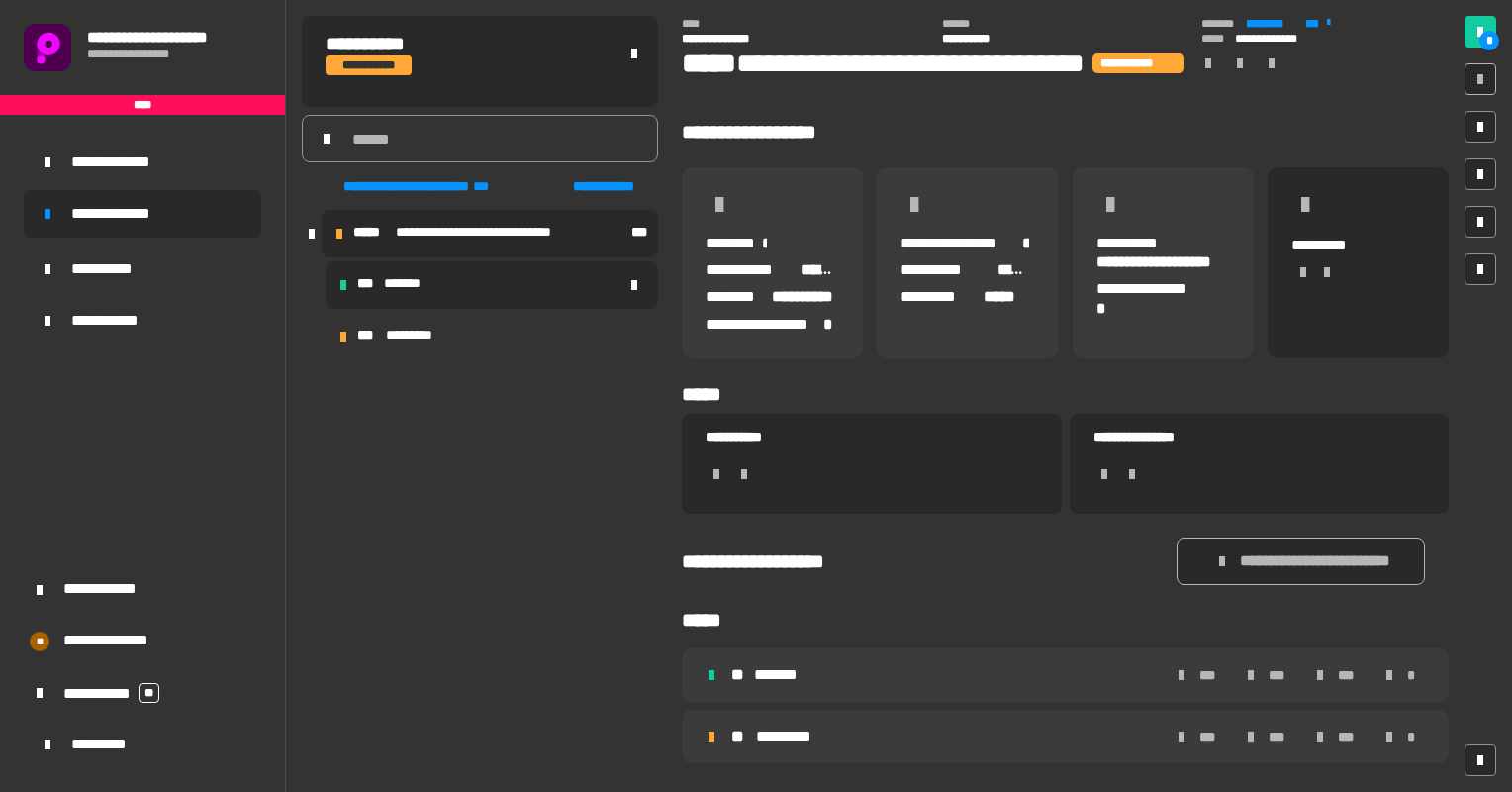 click on "*******" at bounding box center (410, 285) 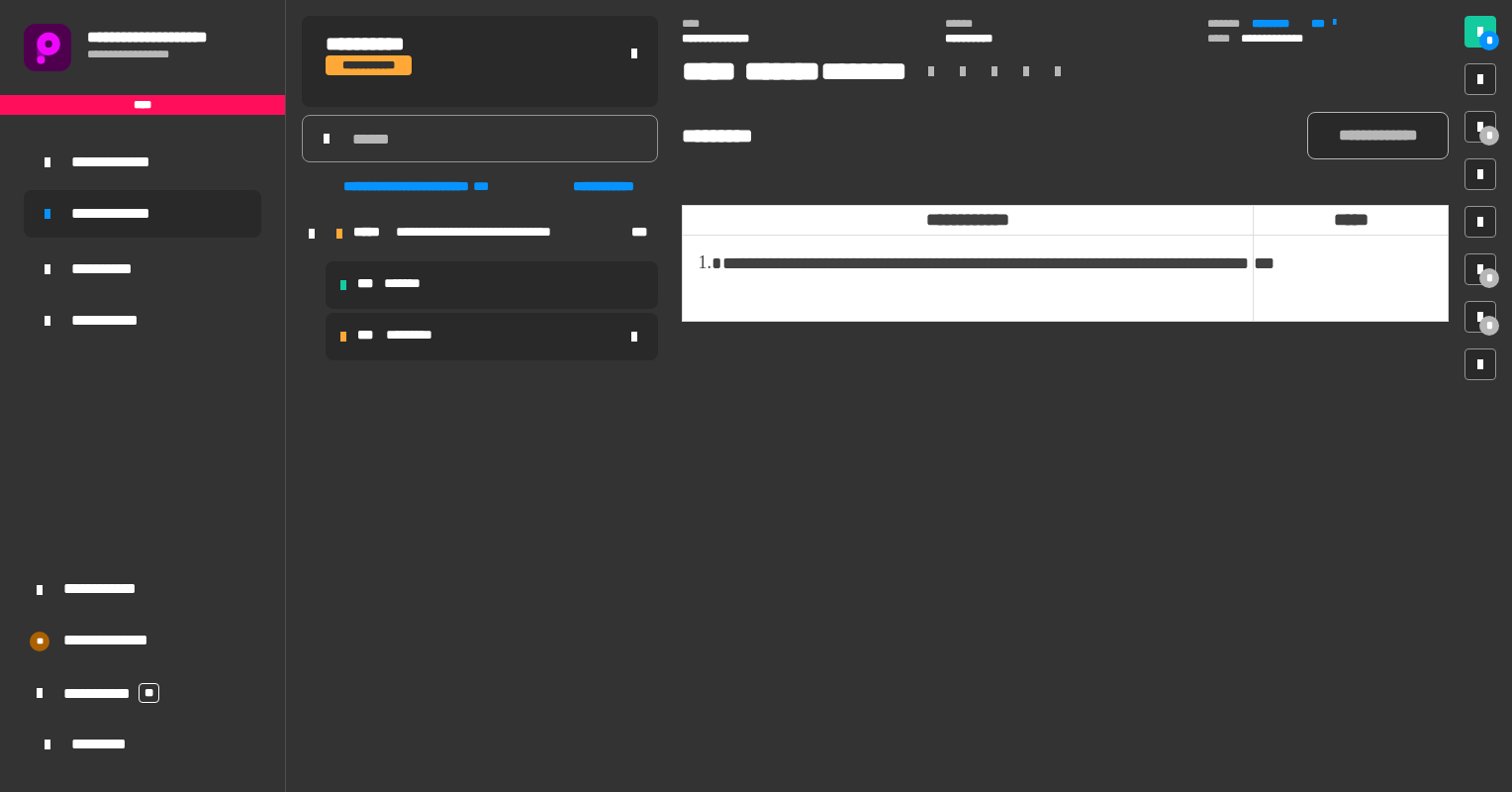 click on "*********" at bounding box center (418, 337) 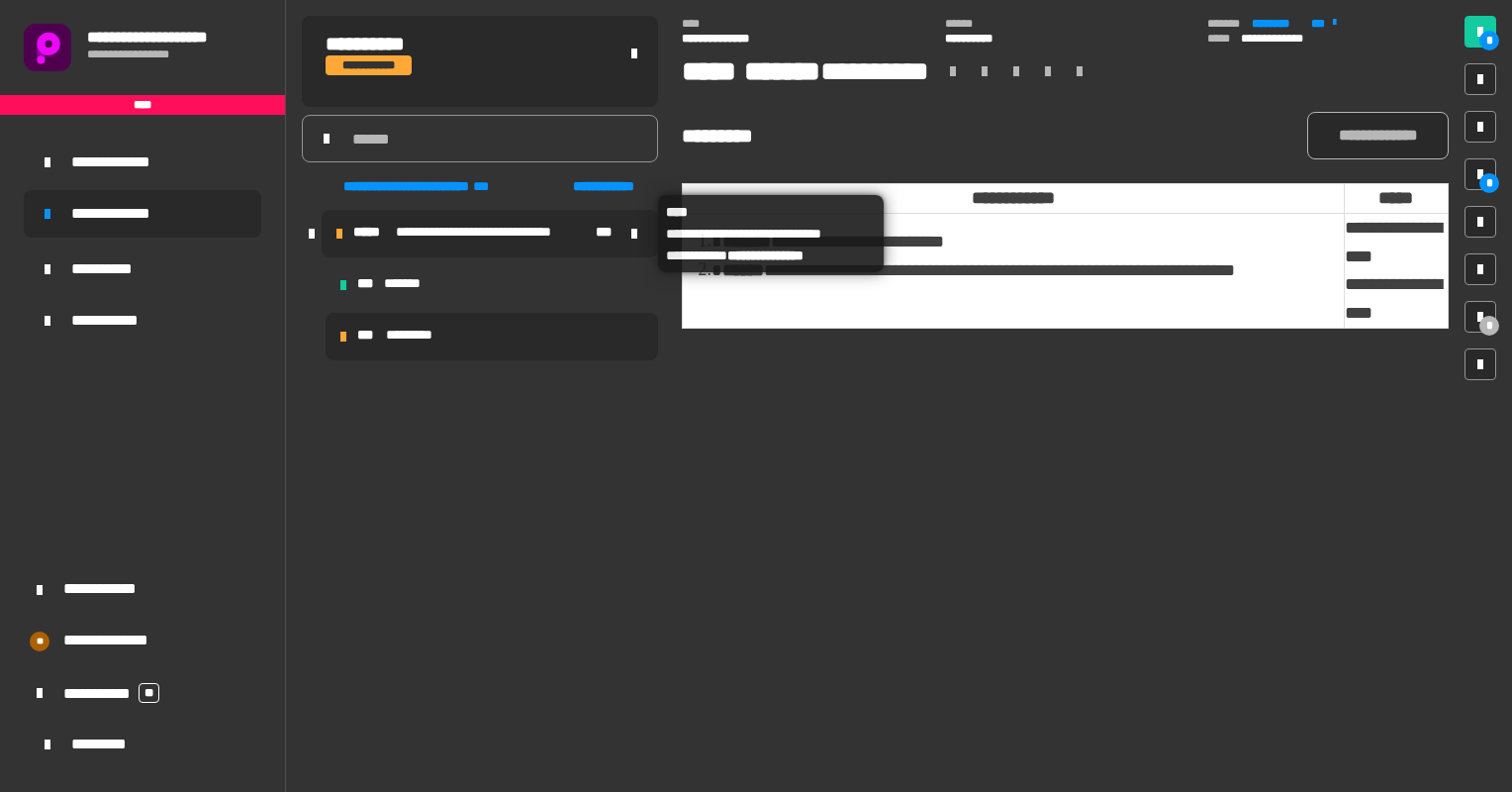 click on "**********" at bounding box center [494, 234] 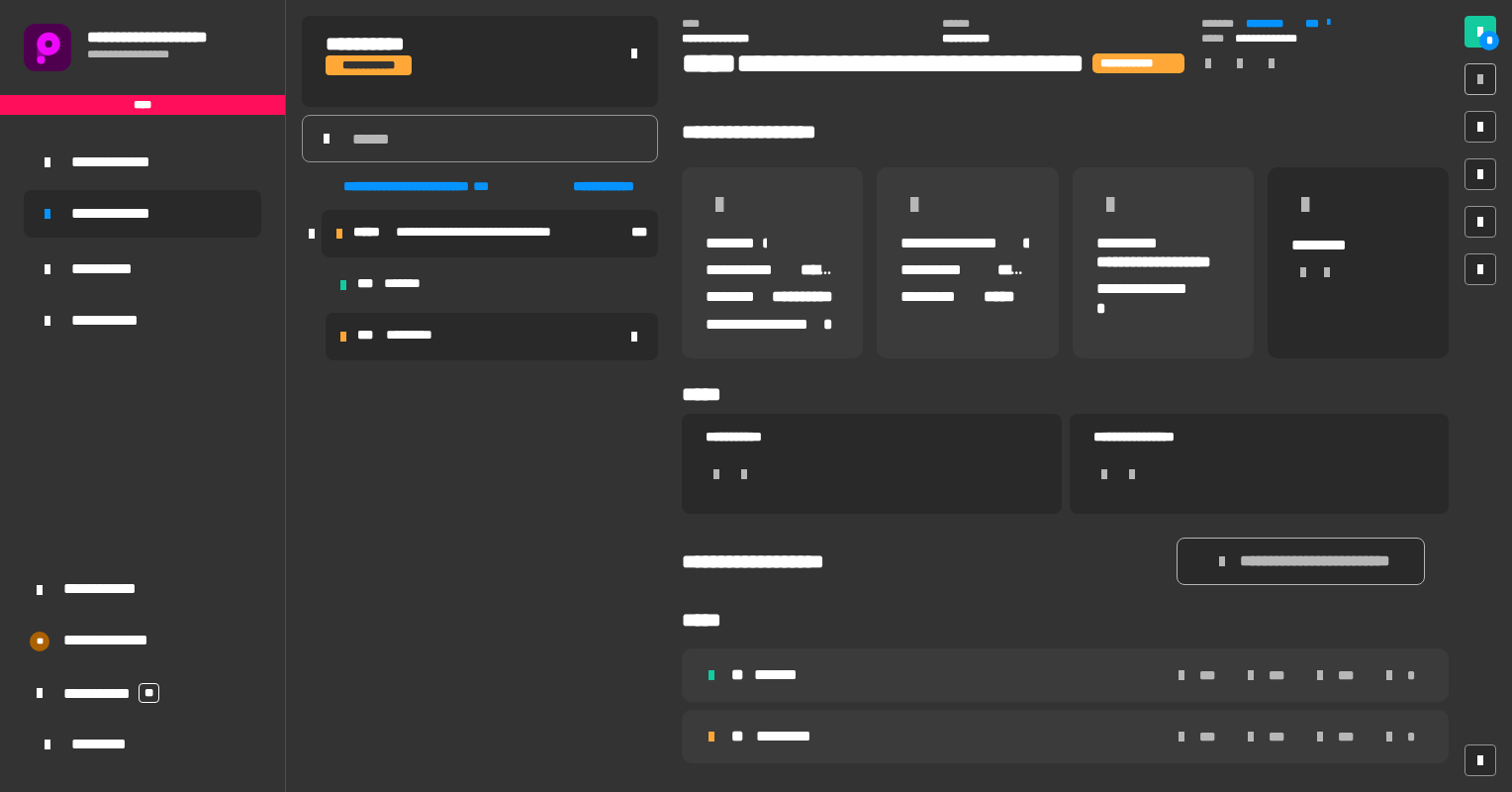 click at bounding box center [343, 337] 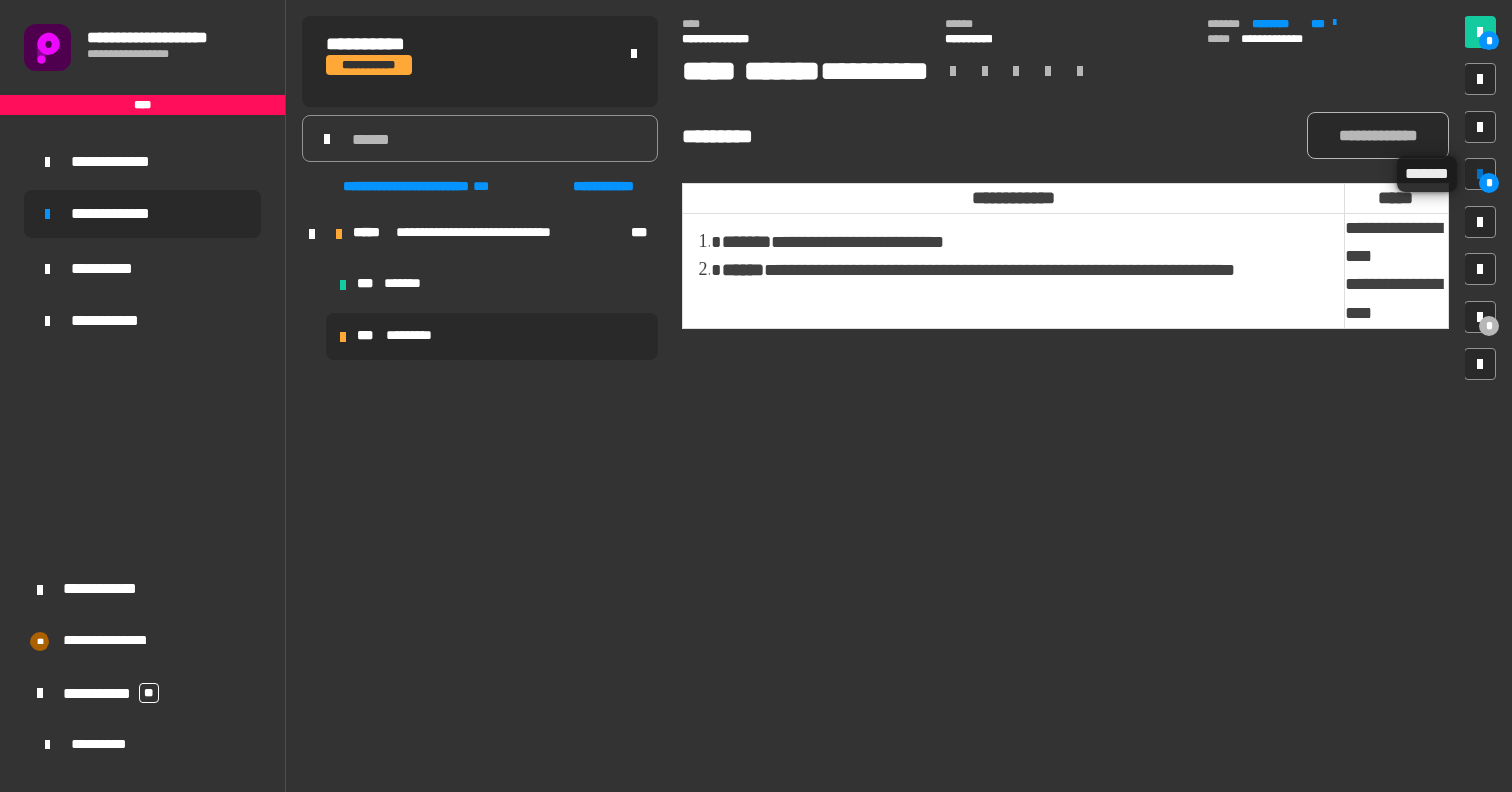 click at bounding box center (1480, 174) 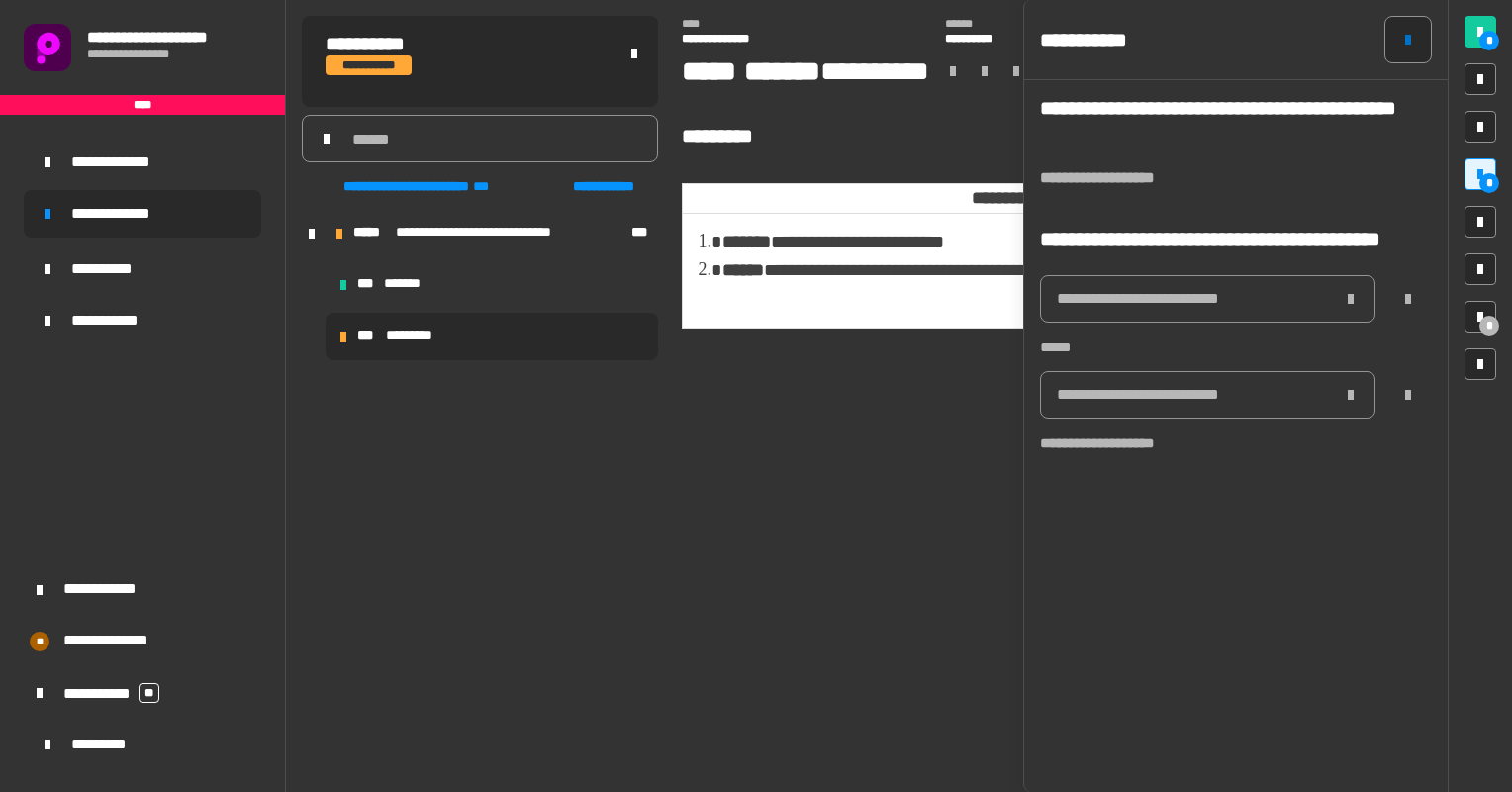 click 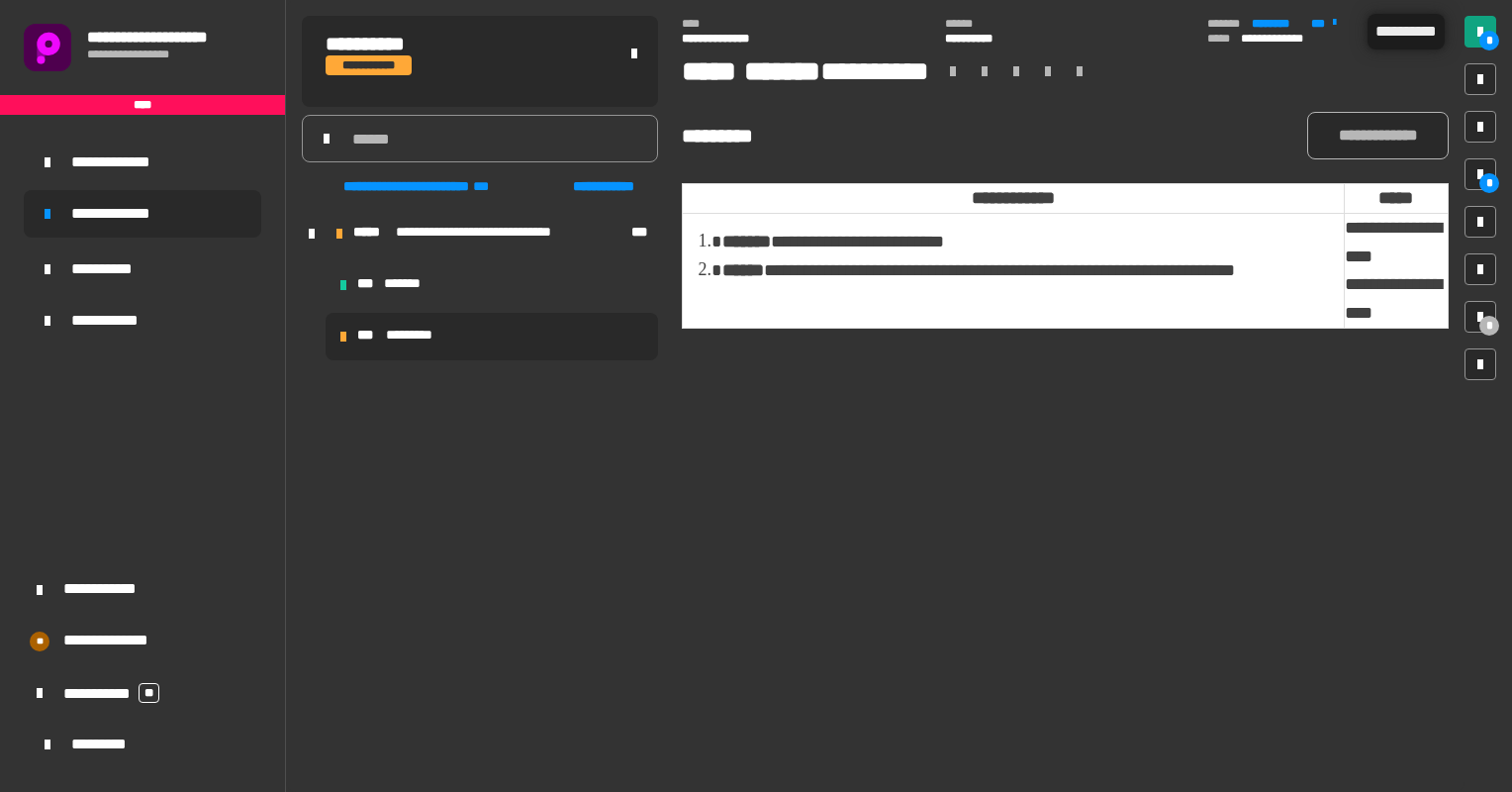click at bounding box center [1480, 32] 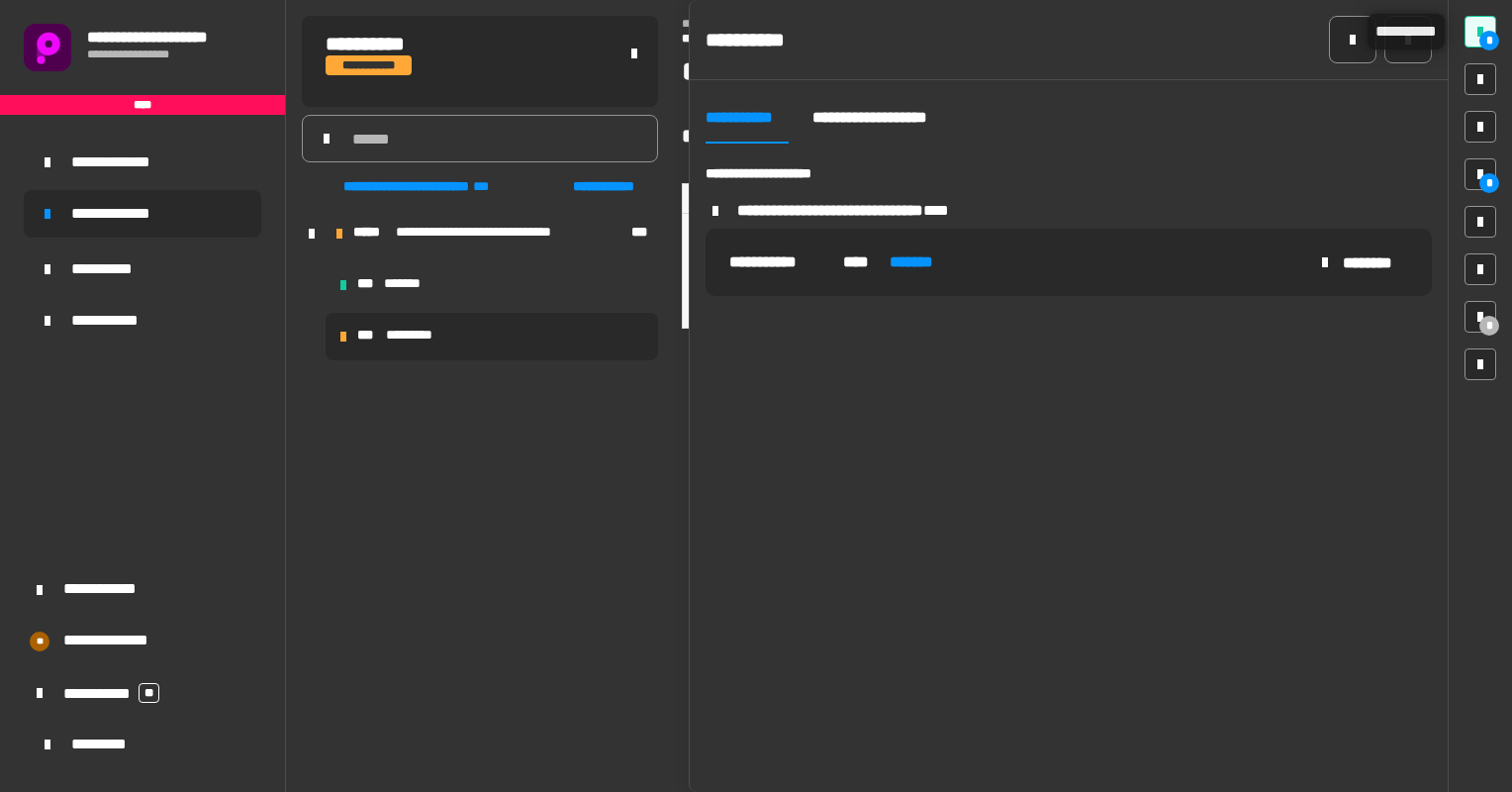 click at bounding box center [1480, 32] 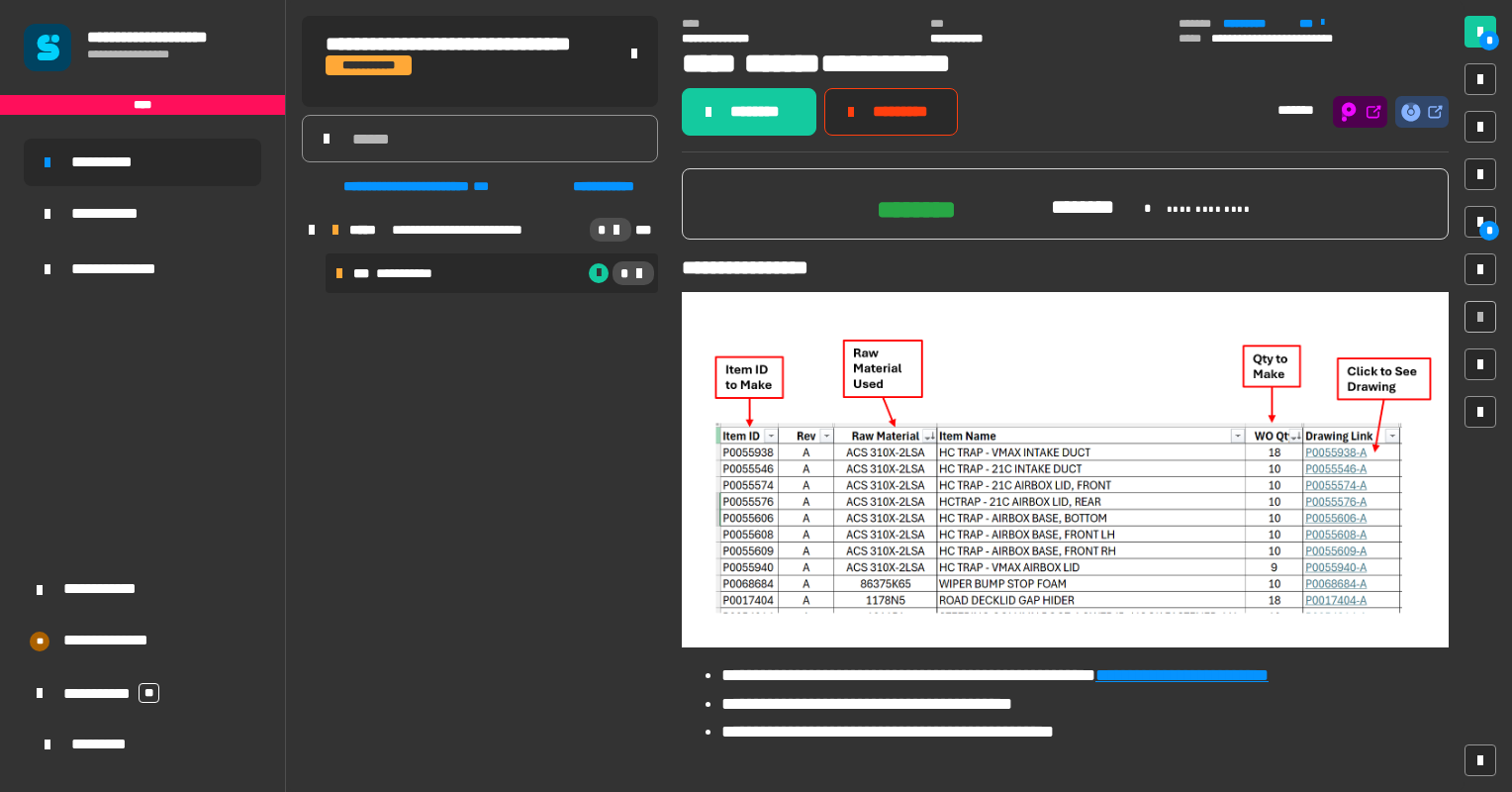 scroll, scrollTop: 0, scrollLeft: 0, axis: both 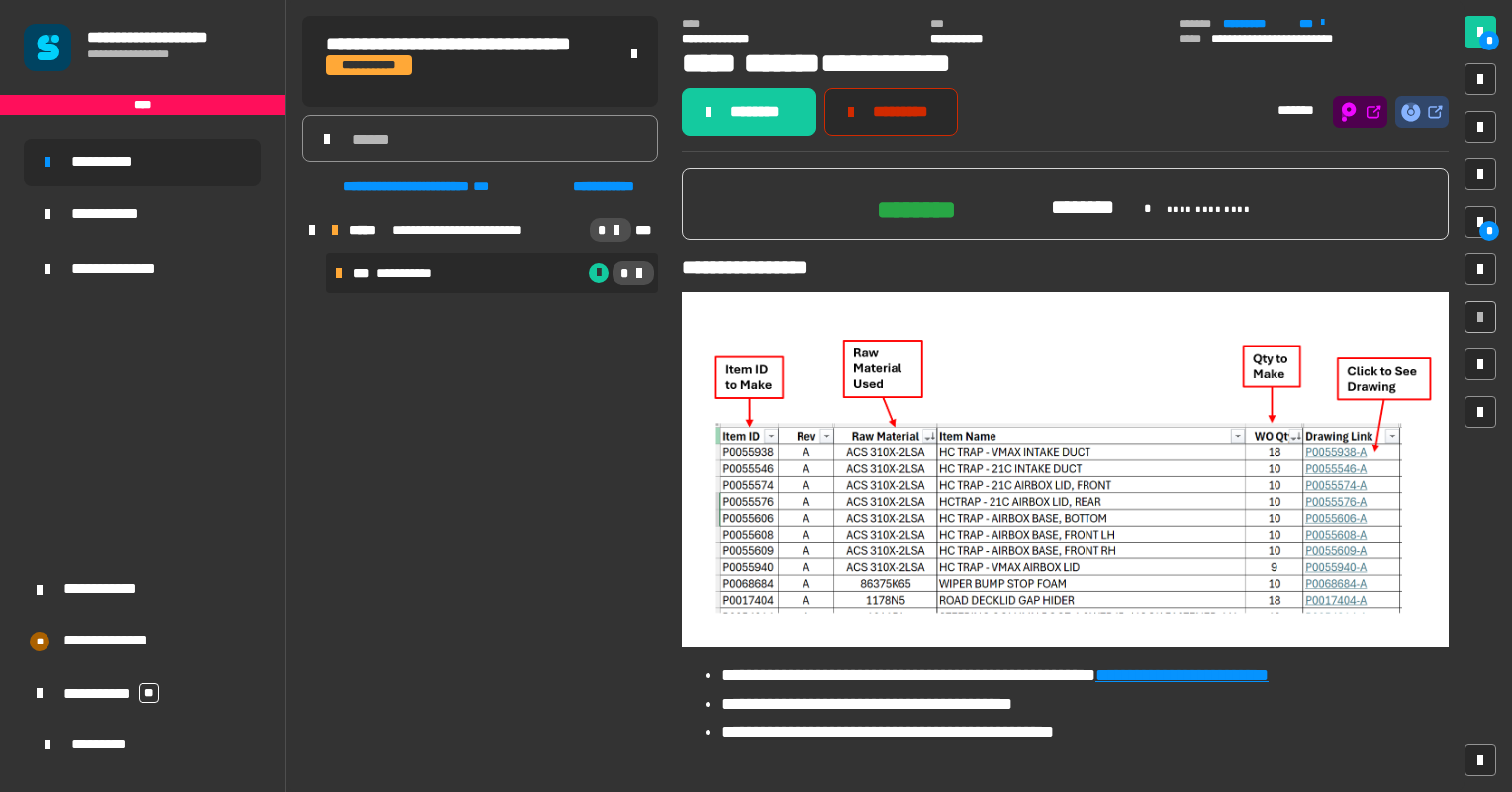 click on "*********" 